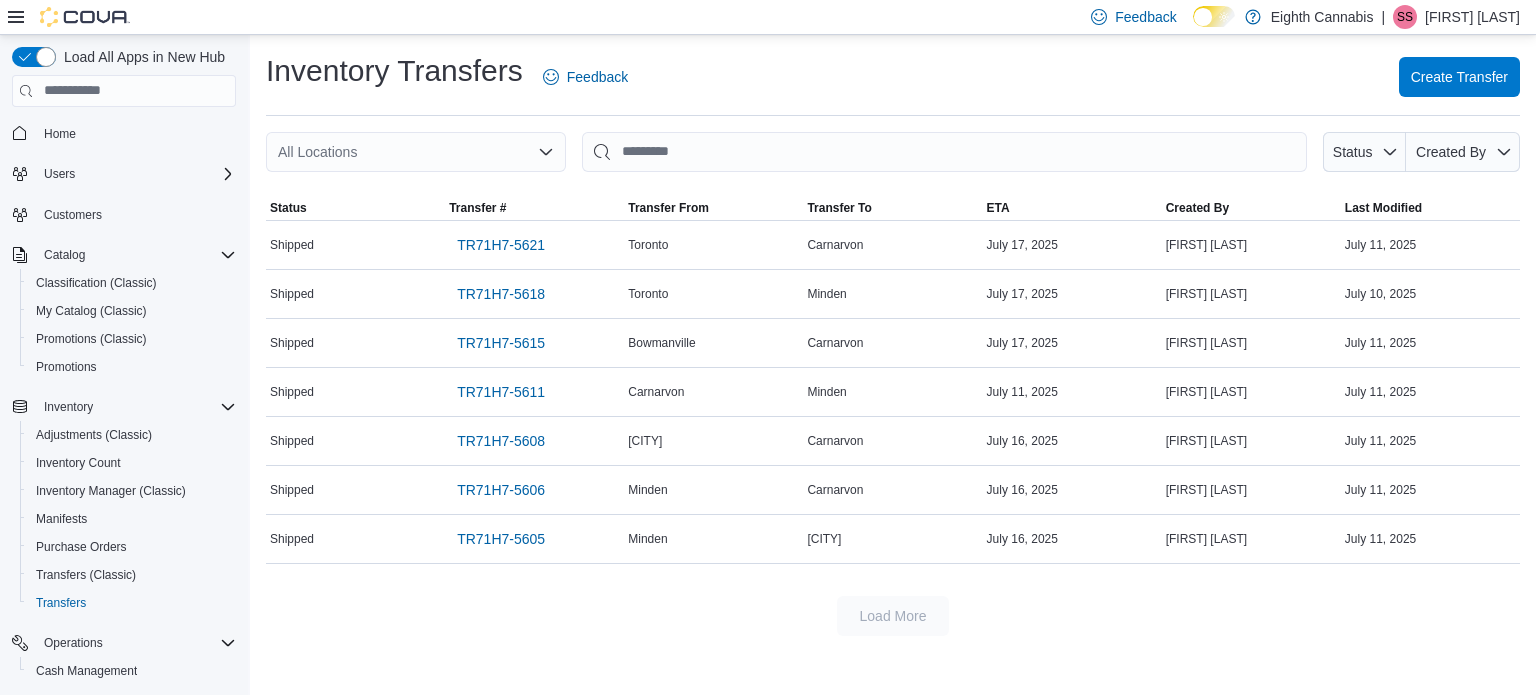 scroll, scrollTop: 0, scrollLeft: 0, axis: both 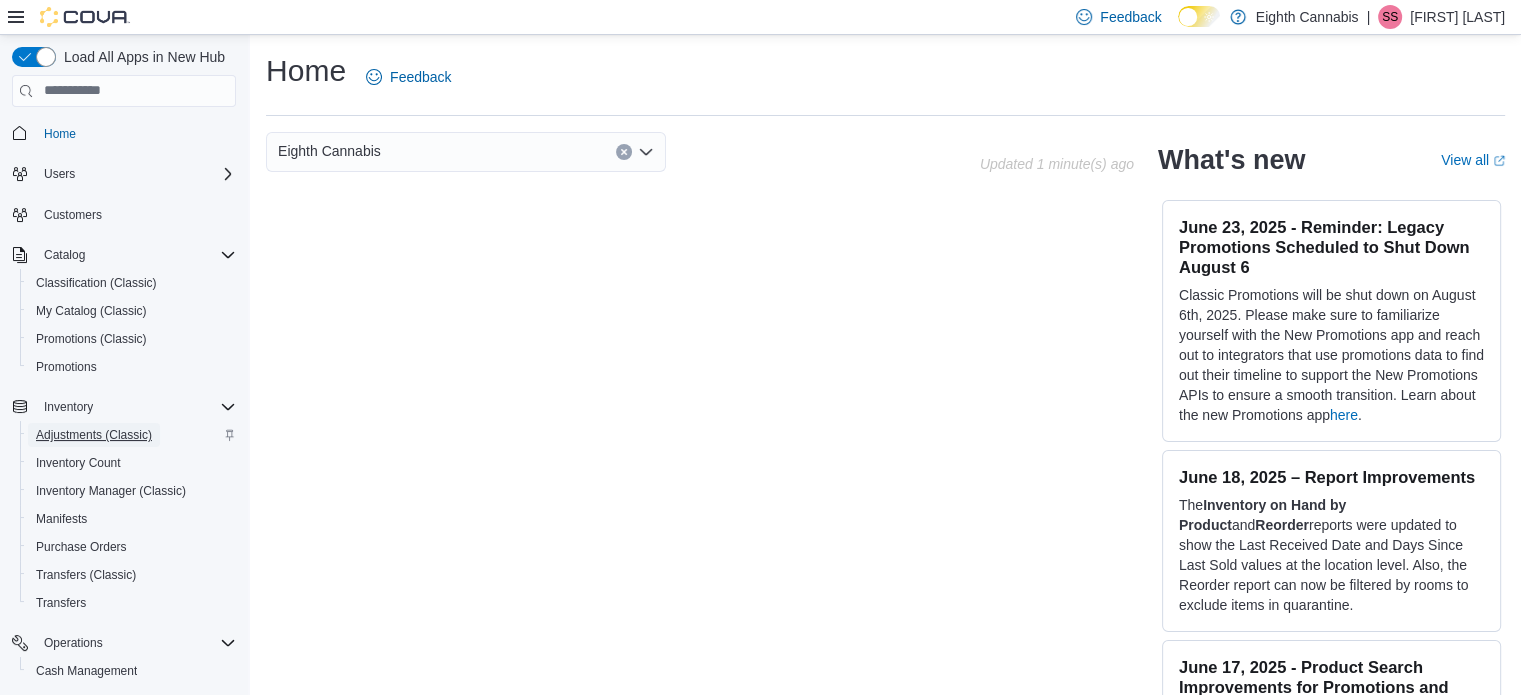 click on "Adjustments (Classic)" at bounding box center (94, 435) 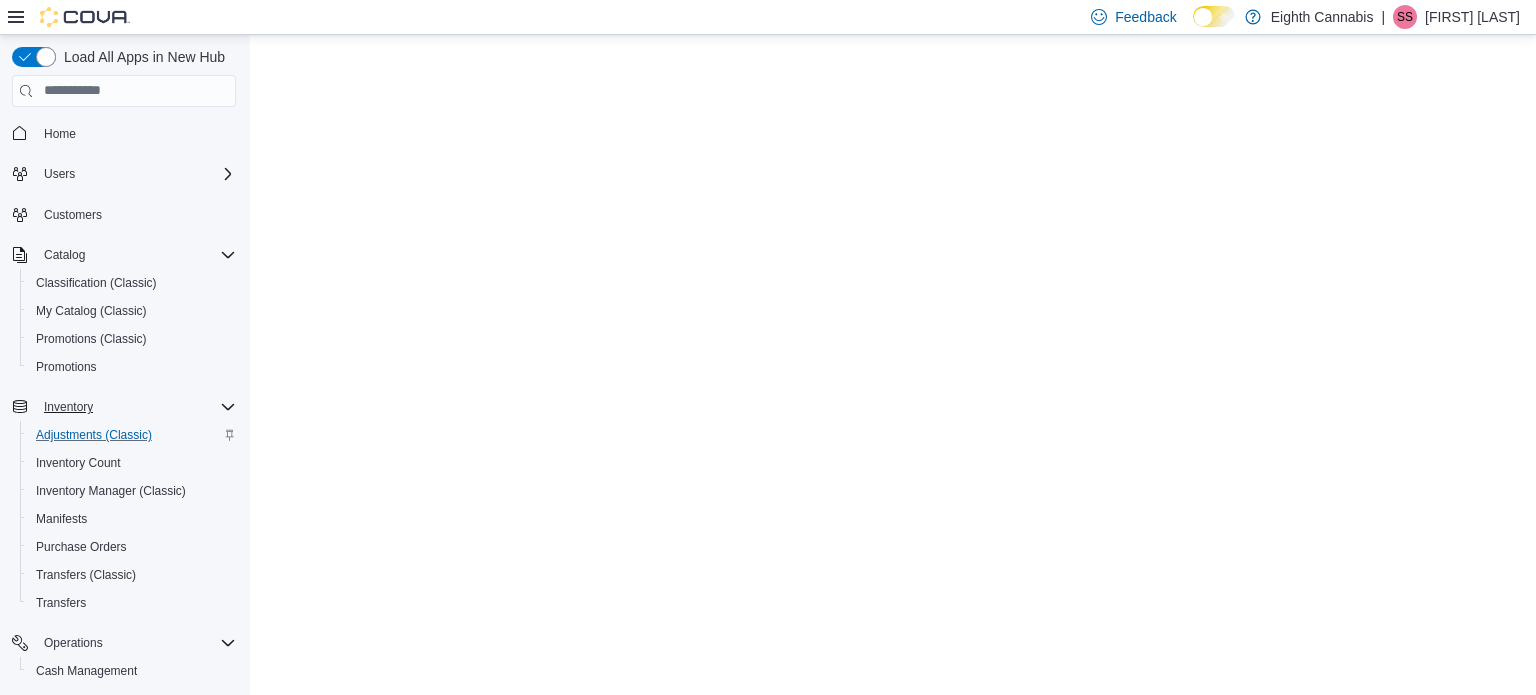 scroll, scrollTop: 0, scrollLeft: 0, axis: both 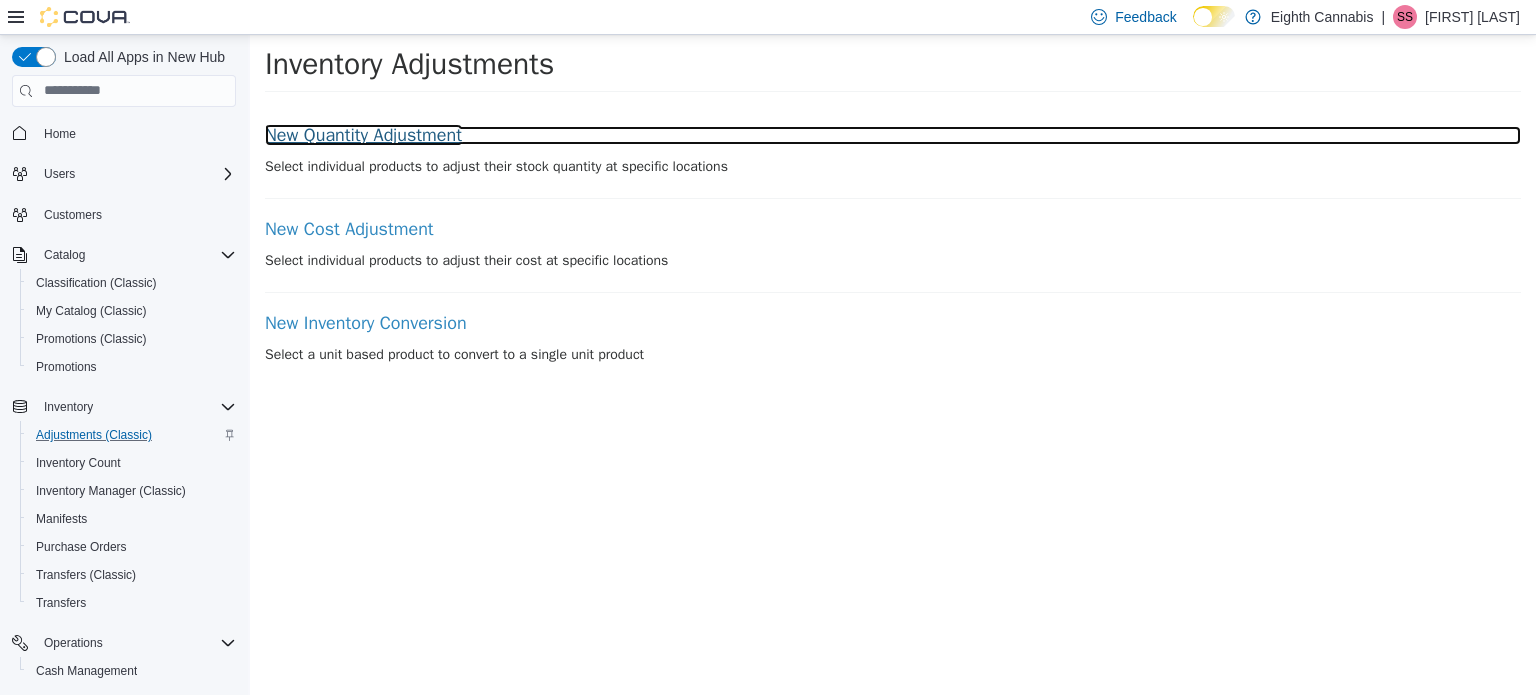 click on "New Quantity Adjustment" at bounding box center [893, 135] 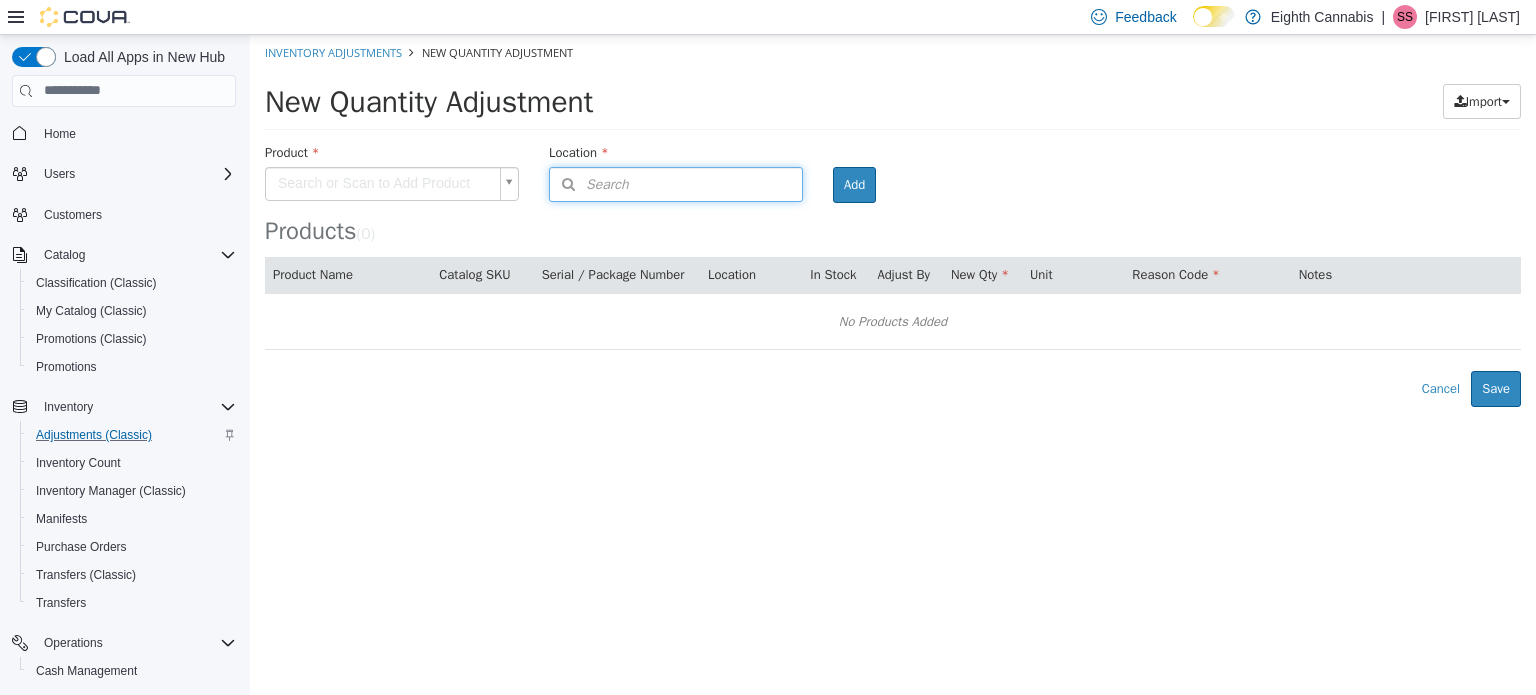 click on "Search" at bounding box center (589, 183) 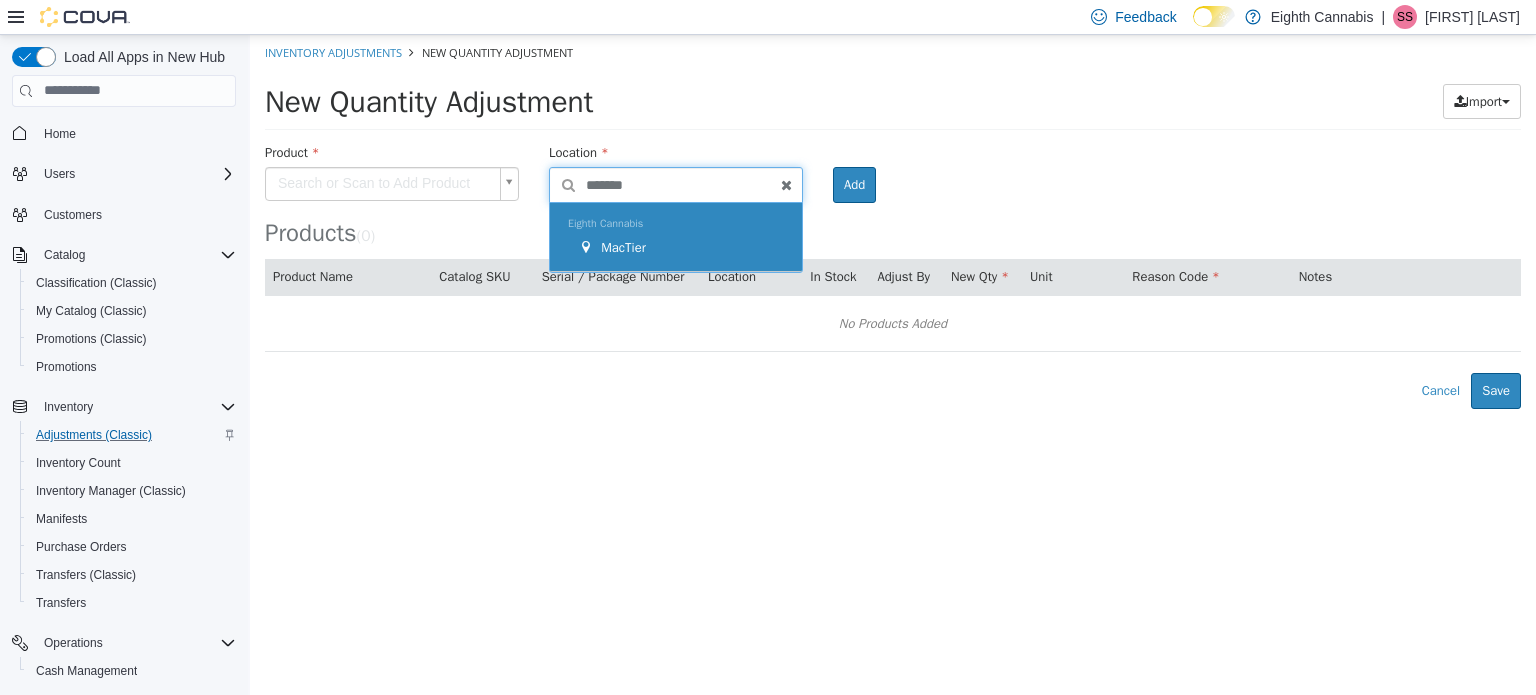 type on "*******" 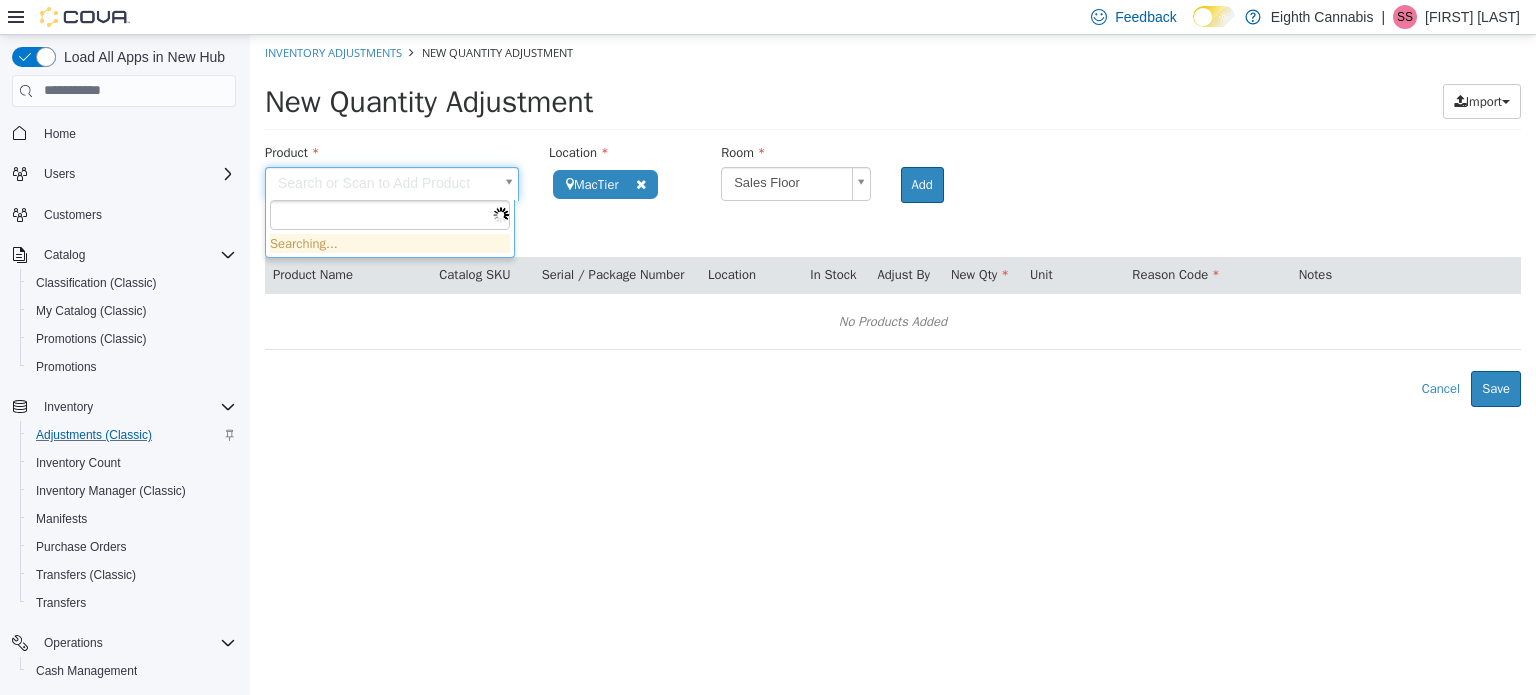 click on "**********" at bounding box center (893, 220) 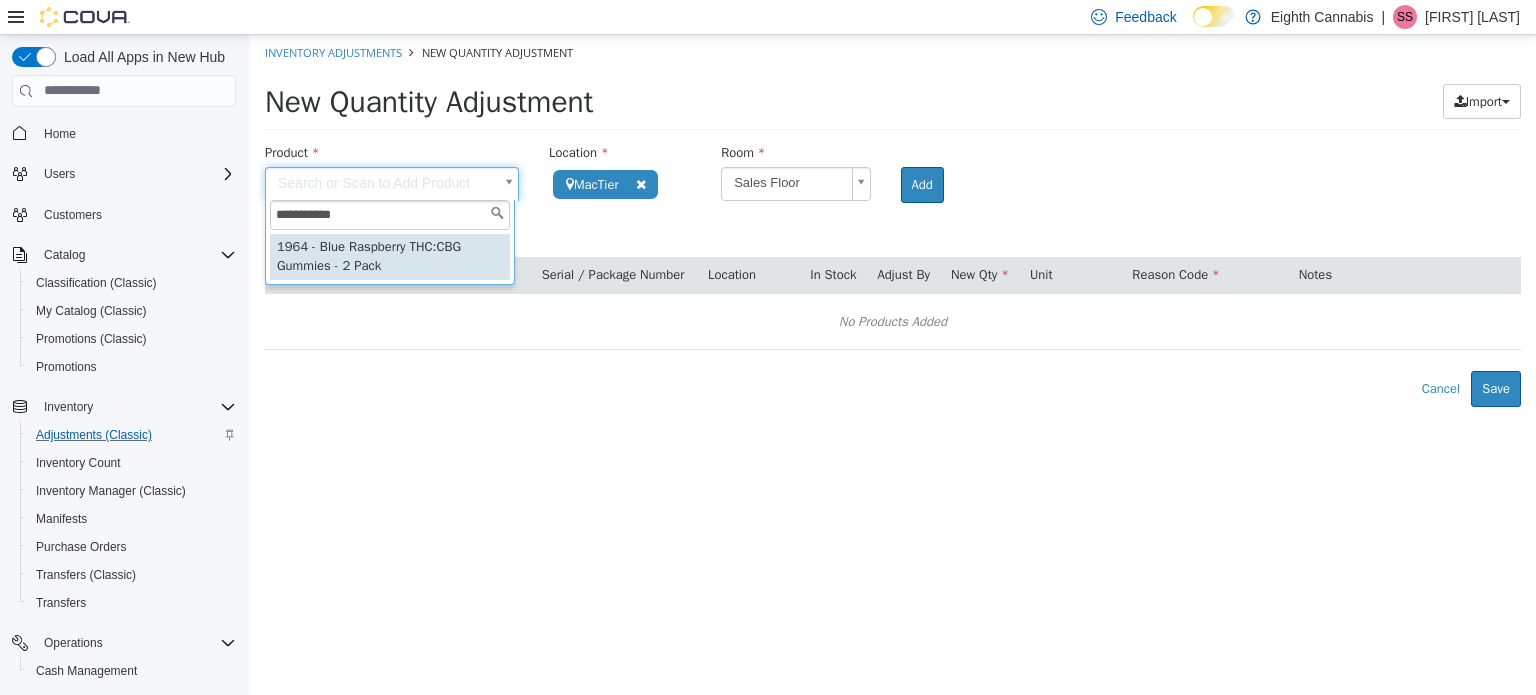 type on "**********" 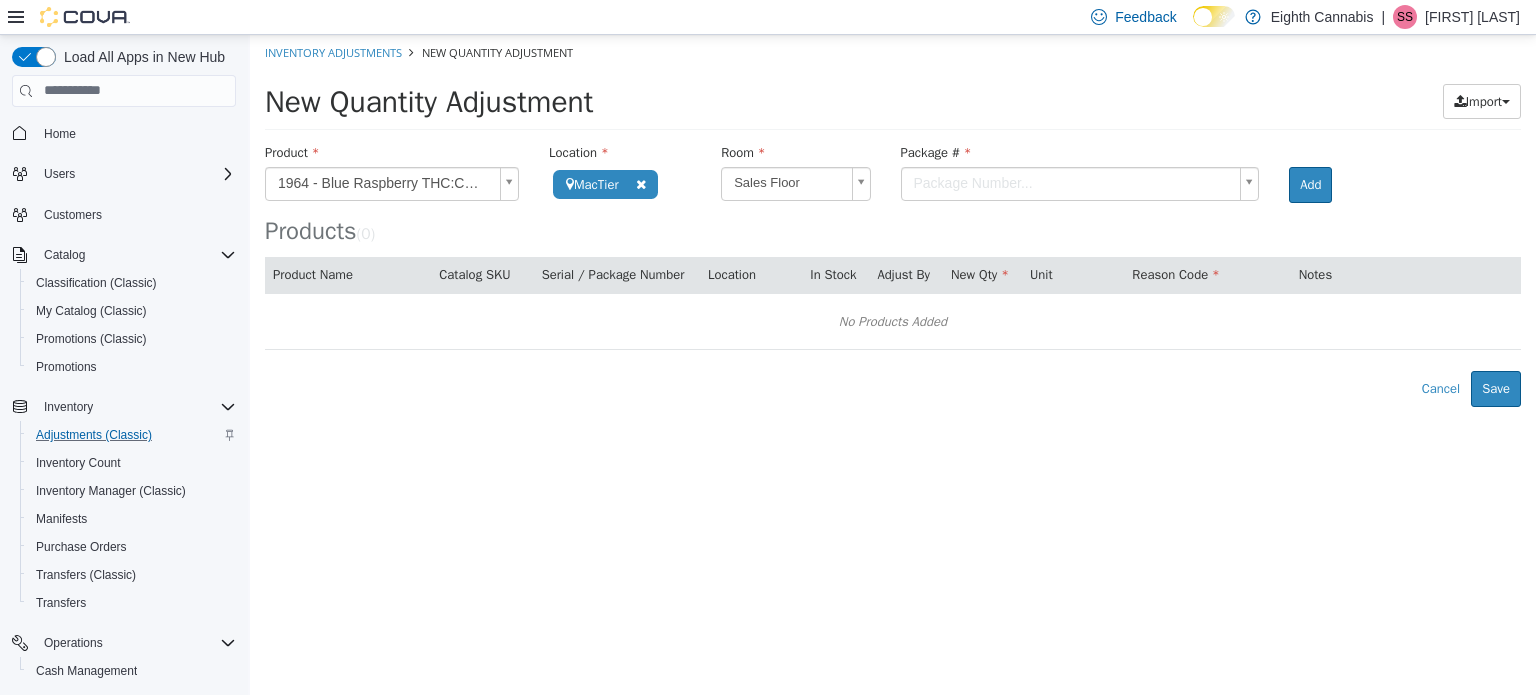 click on "**********" at bounding box center [893, 220] 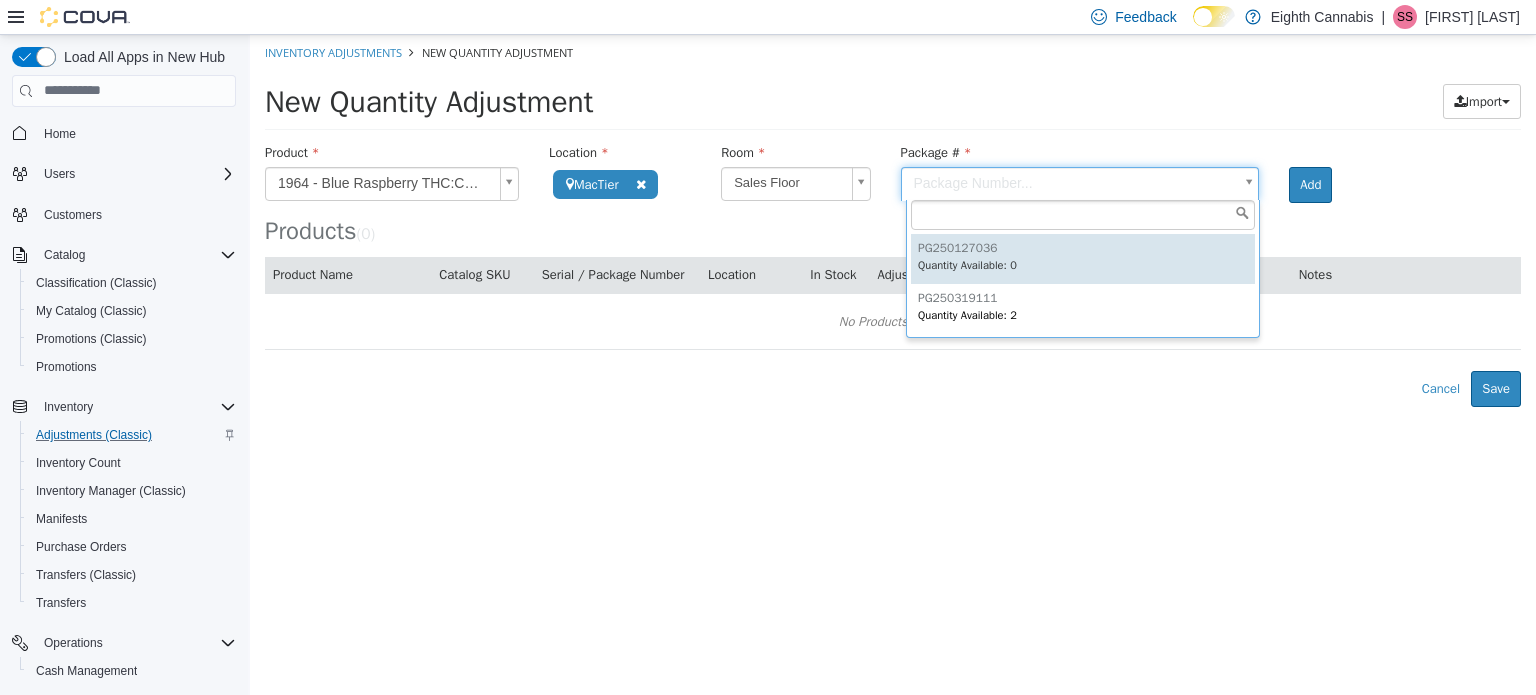 type on "**********" 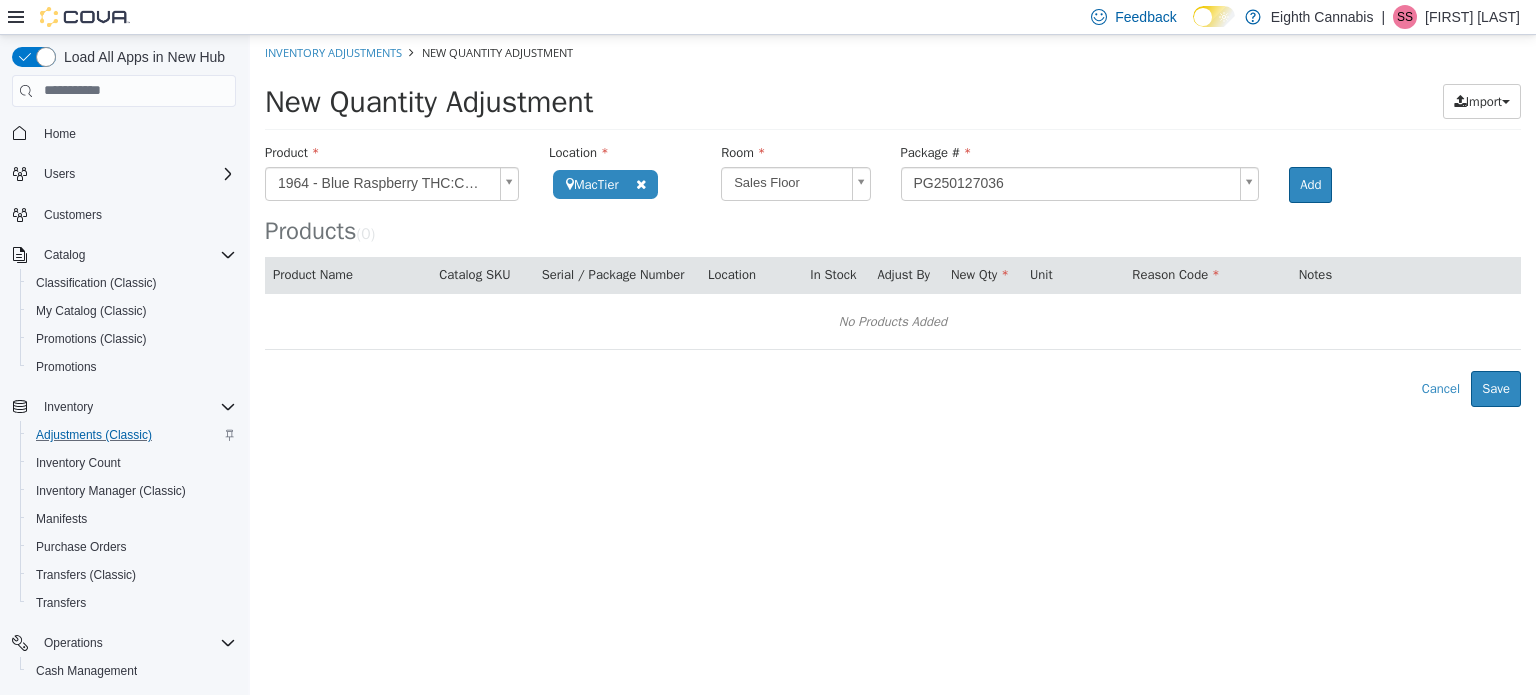 click on "New Quantity Adjustment" at bounding box center [756, 101] 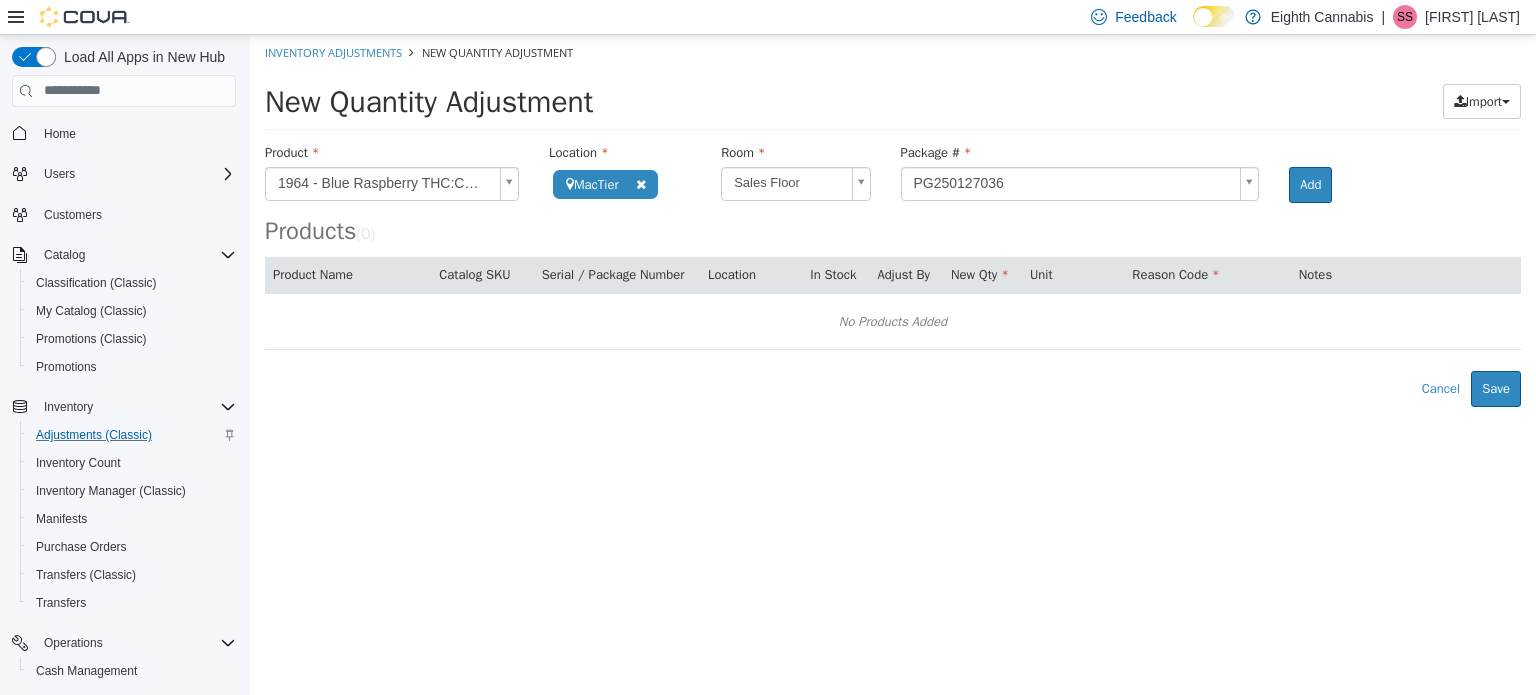 click on "**********" at bounding box center (893, 220) 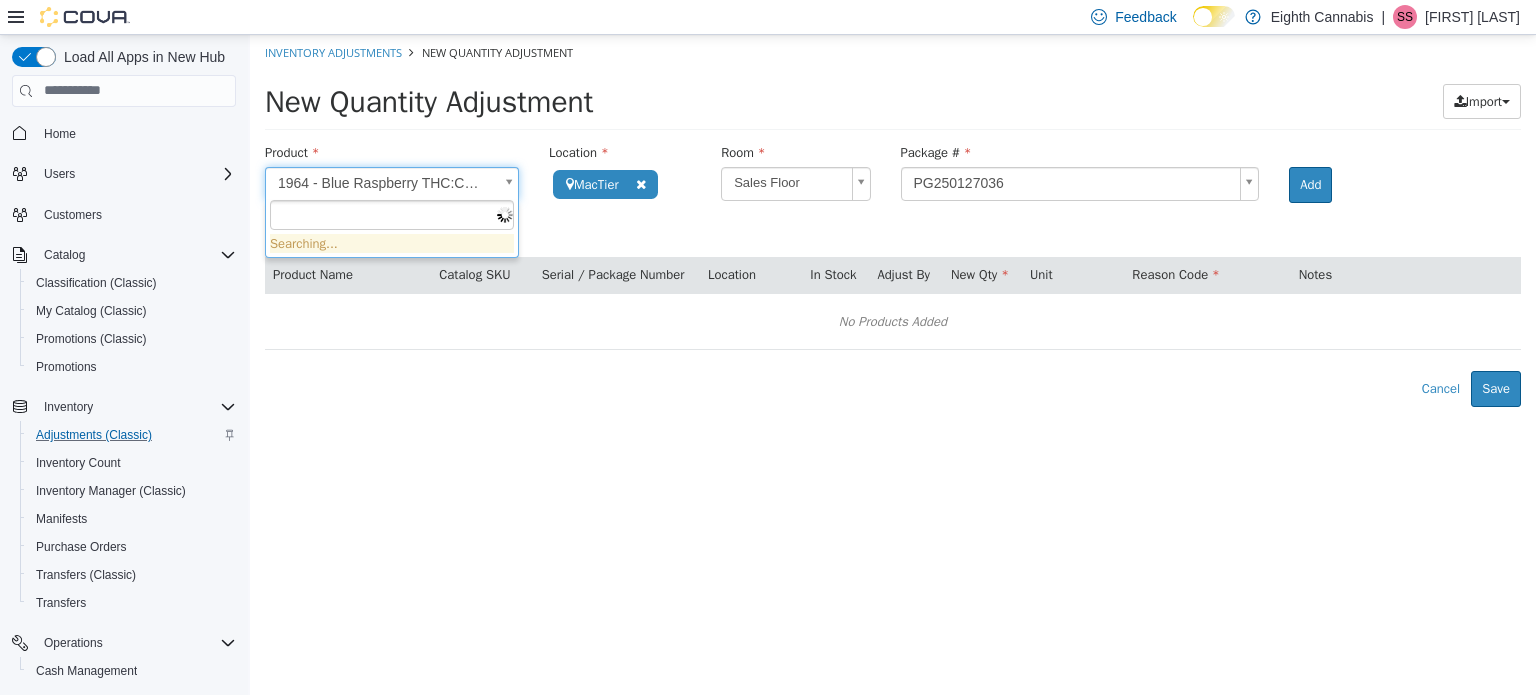 type on "**********" 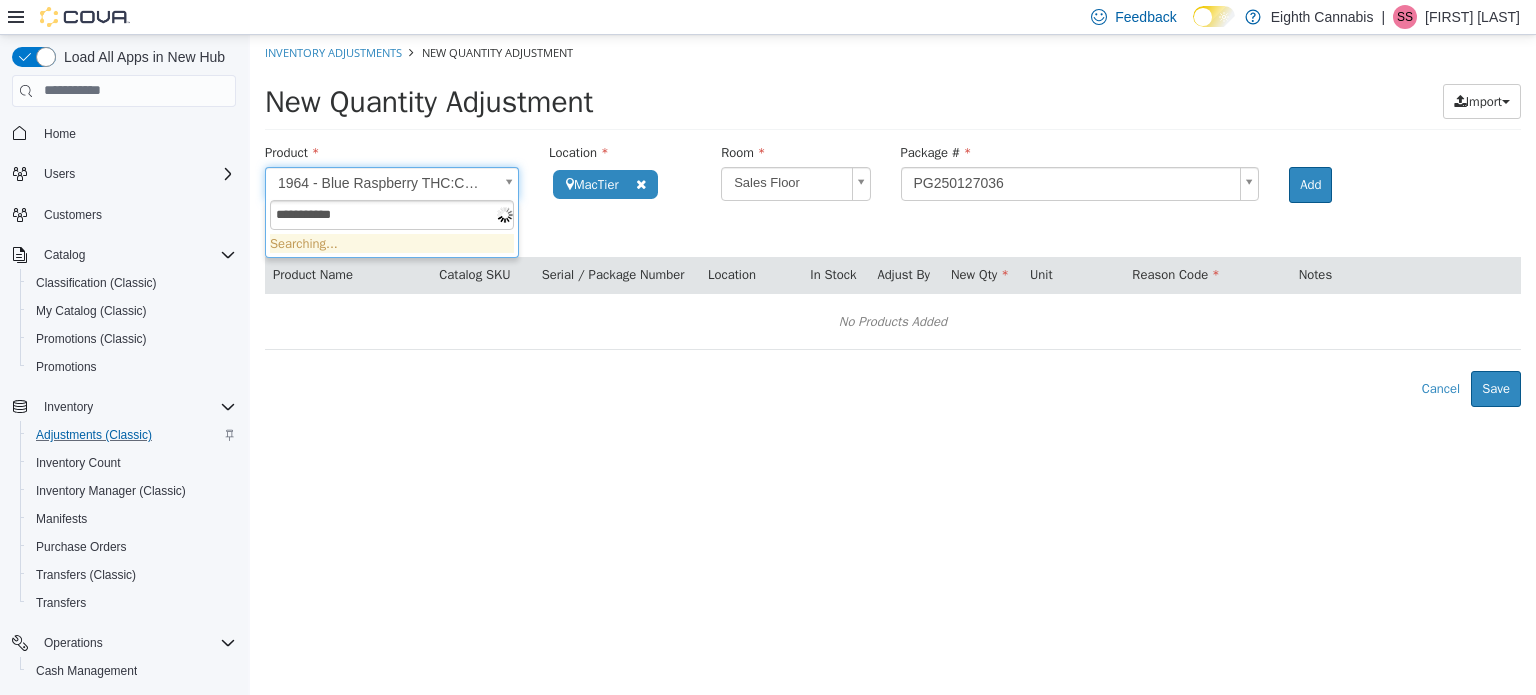 type 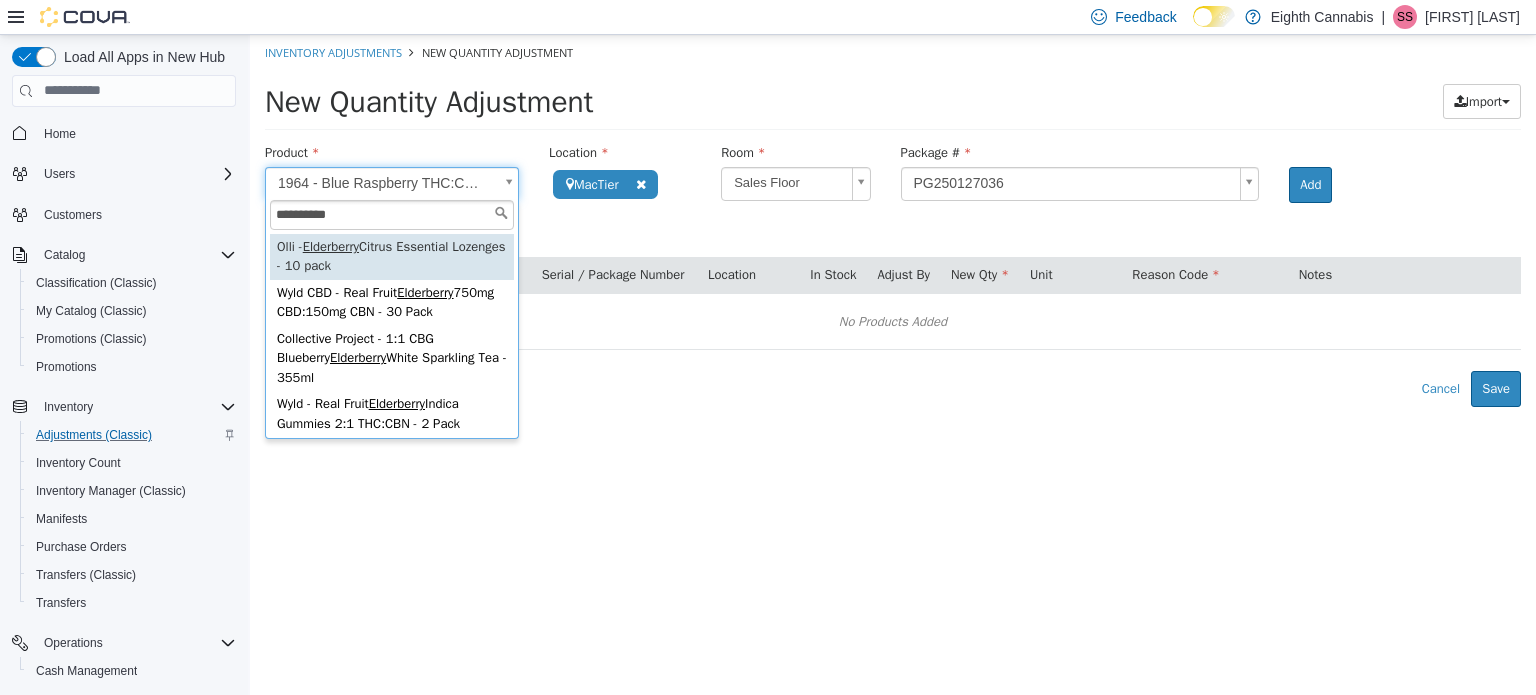 type on "**********" 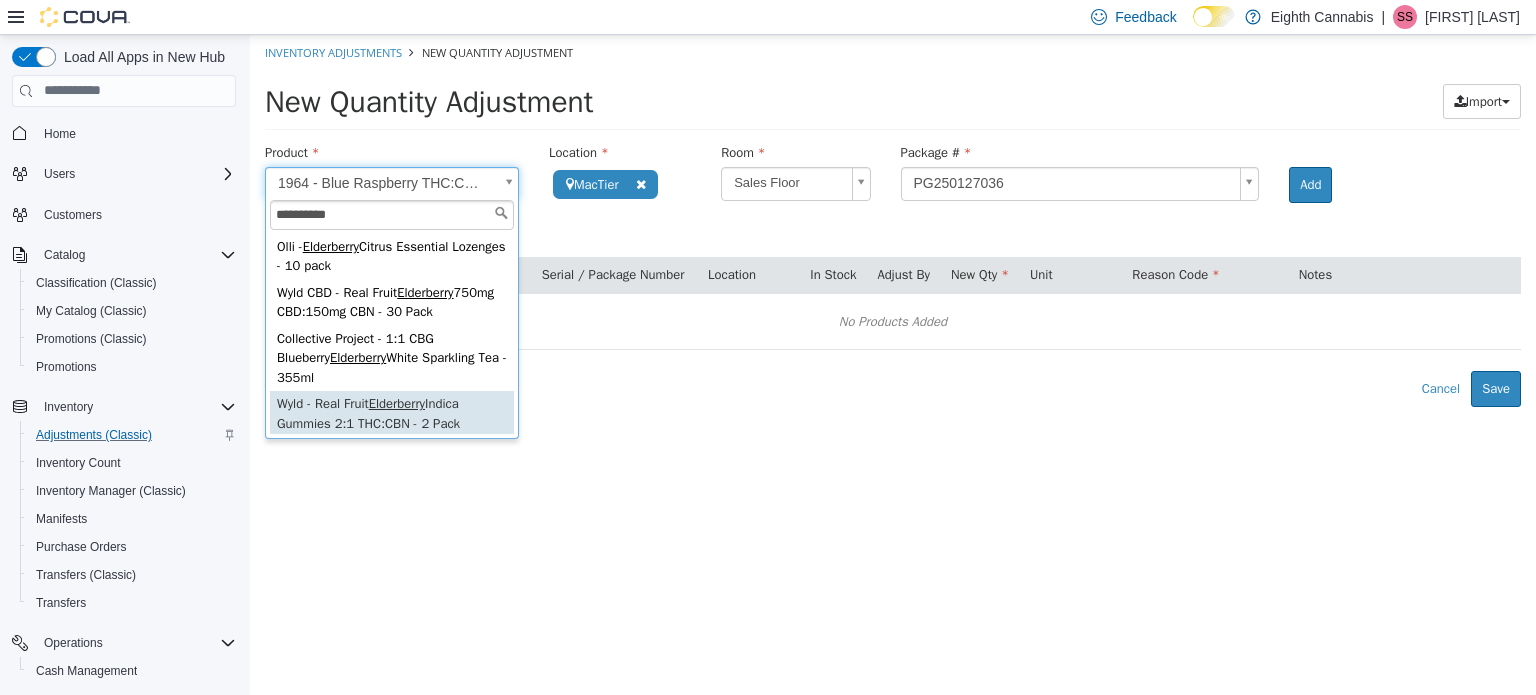 type on "**********" 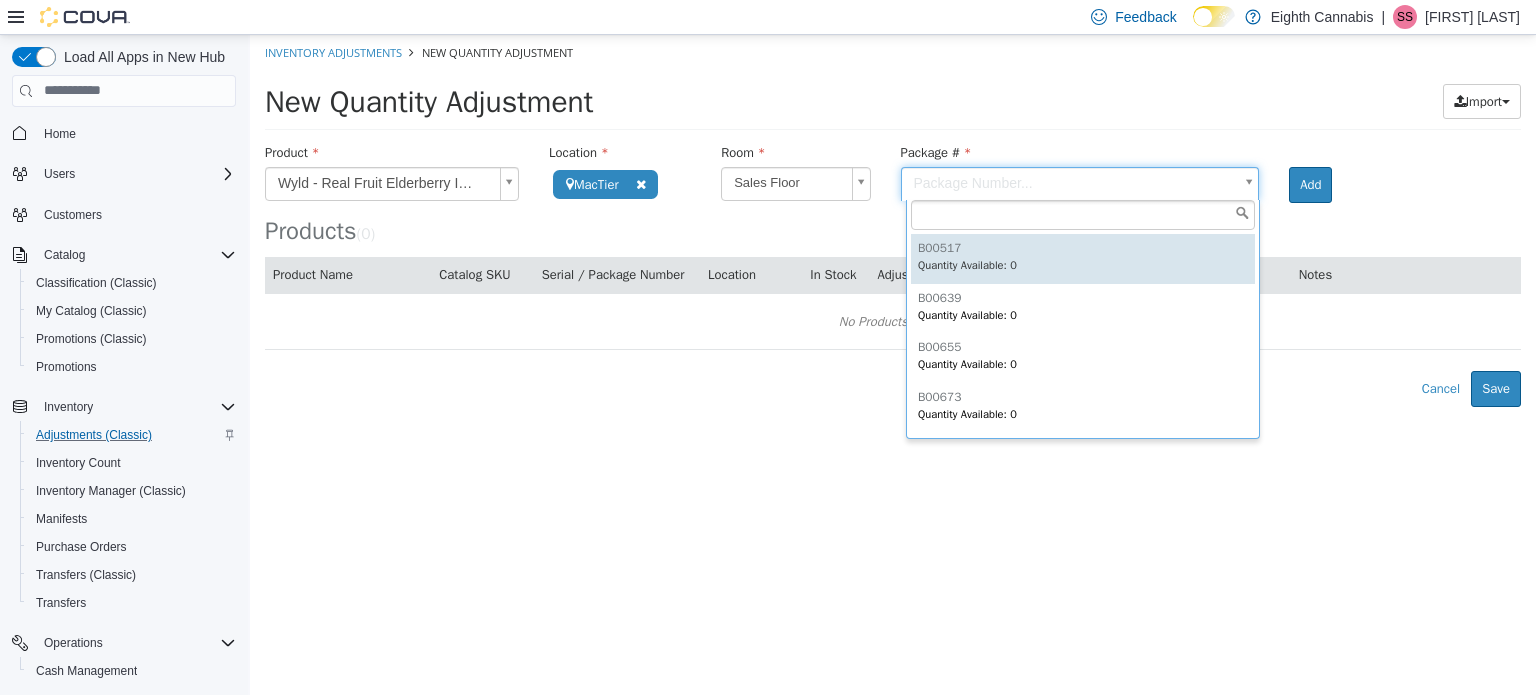 click on "**********" at bounding box center (893, 220) 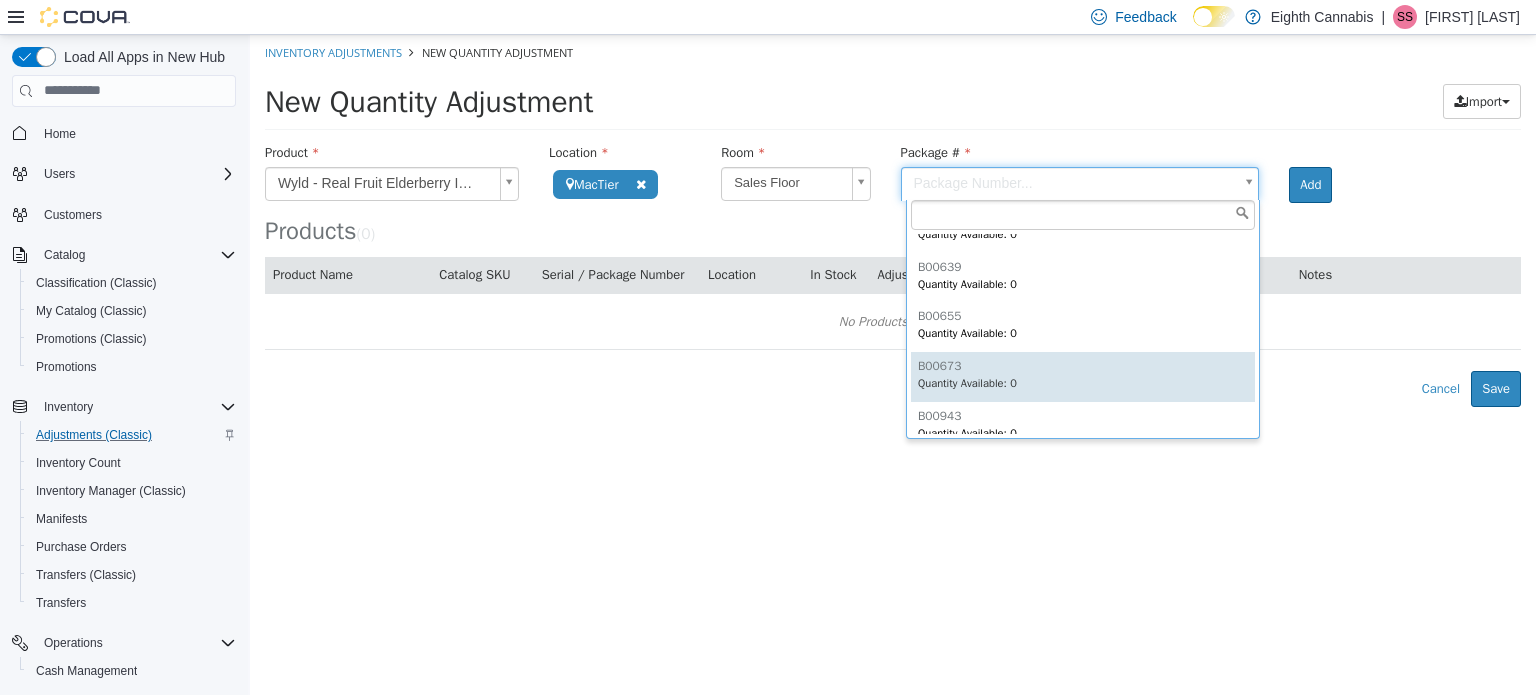 scroll, scrollTop: 0, scrollLeft: 0, axis: both 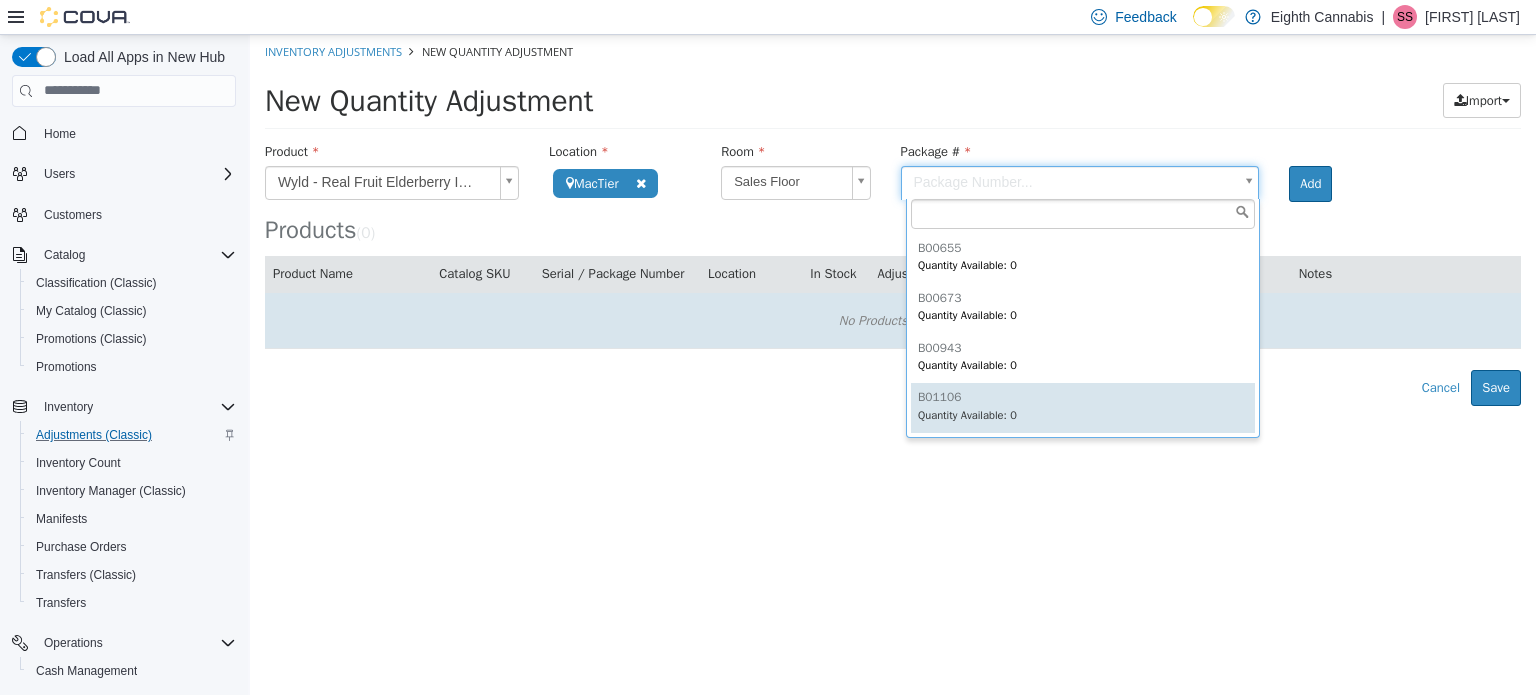 drag, startPoint x: 993, startPoint y: 403, endPoint x: 1147, endPoint y: 338, distance: 167.15561 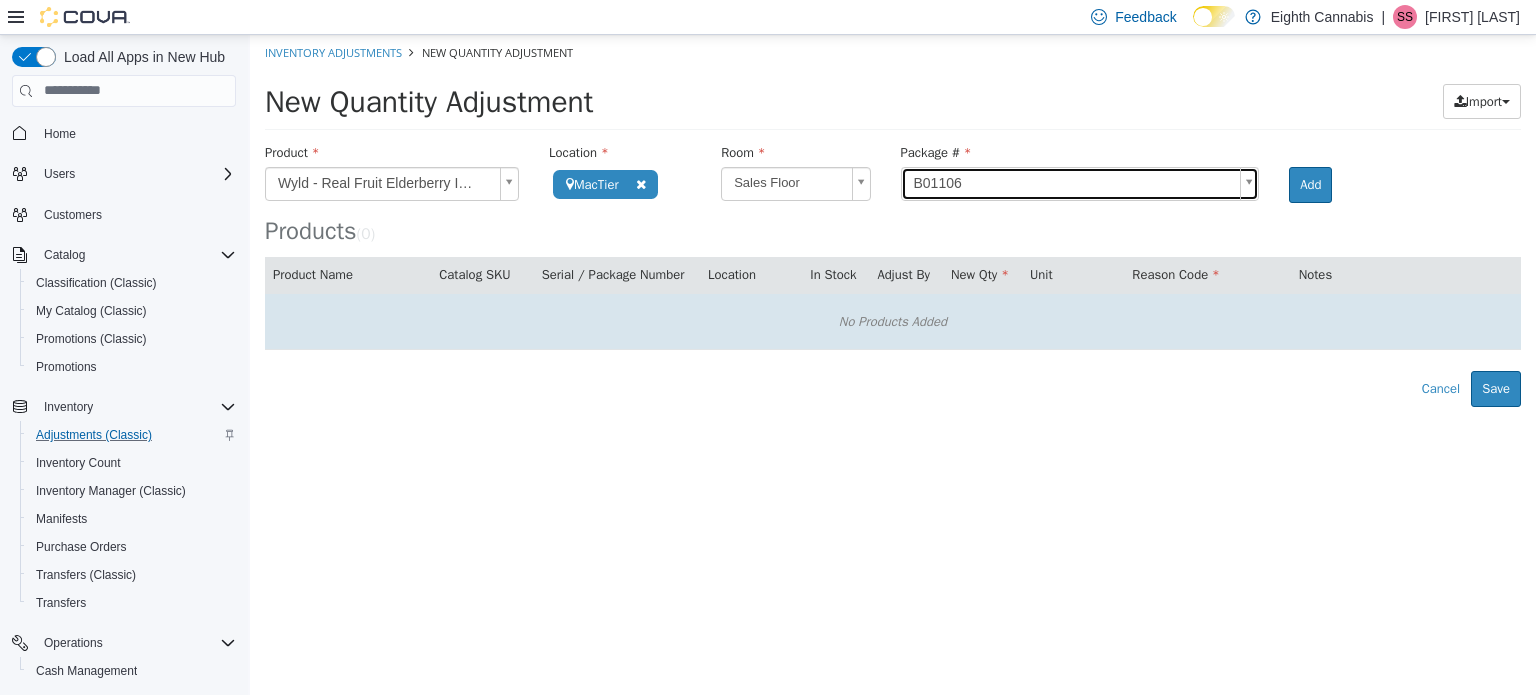 scroll, scrollTop: 0, scrollLeft: 0, axis: both 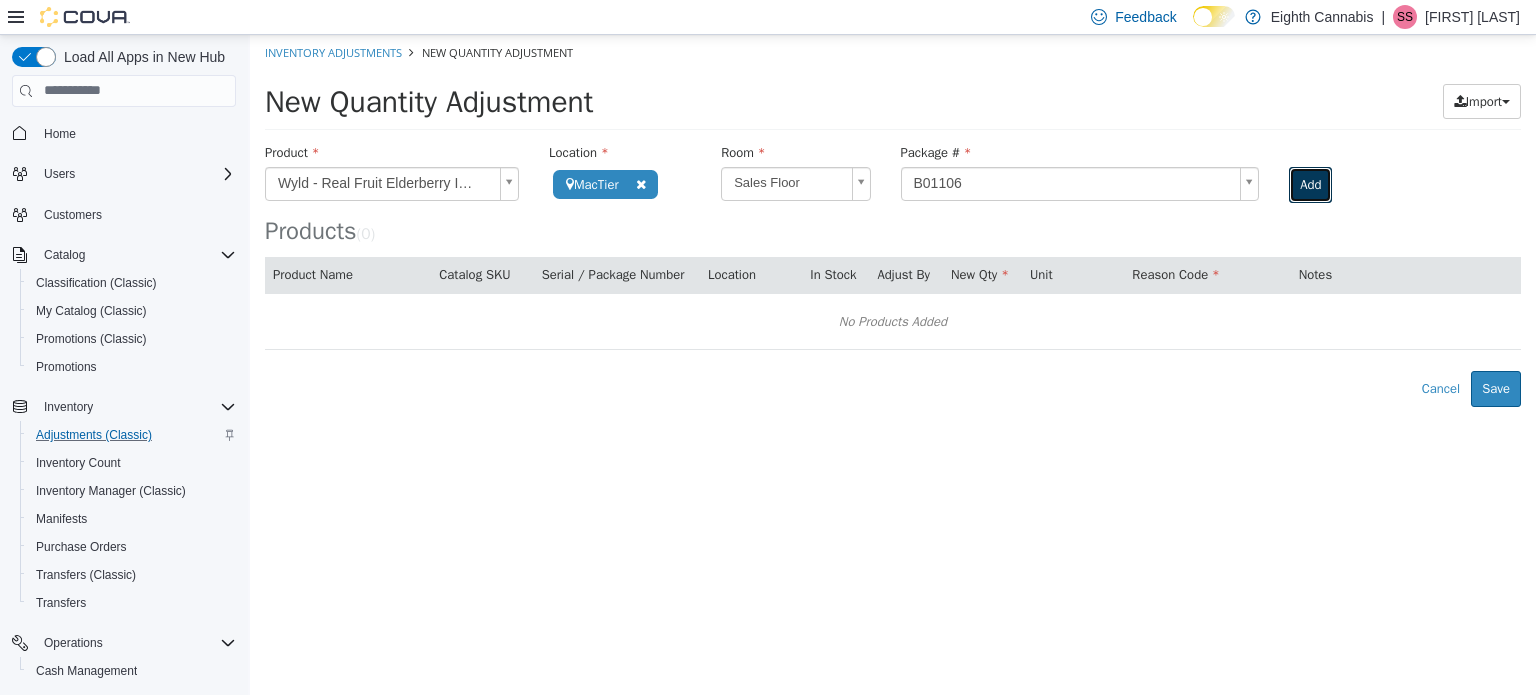 click on "Add" at bounding box center (1310, 184) 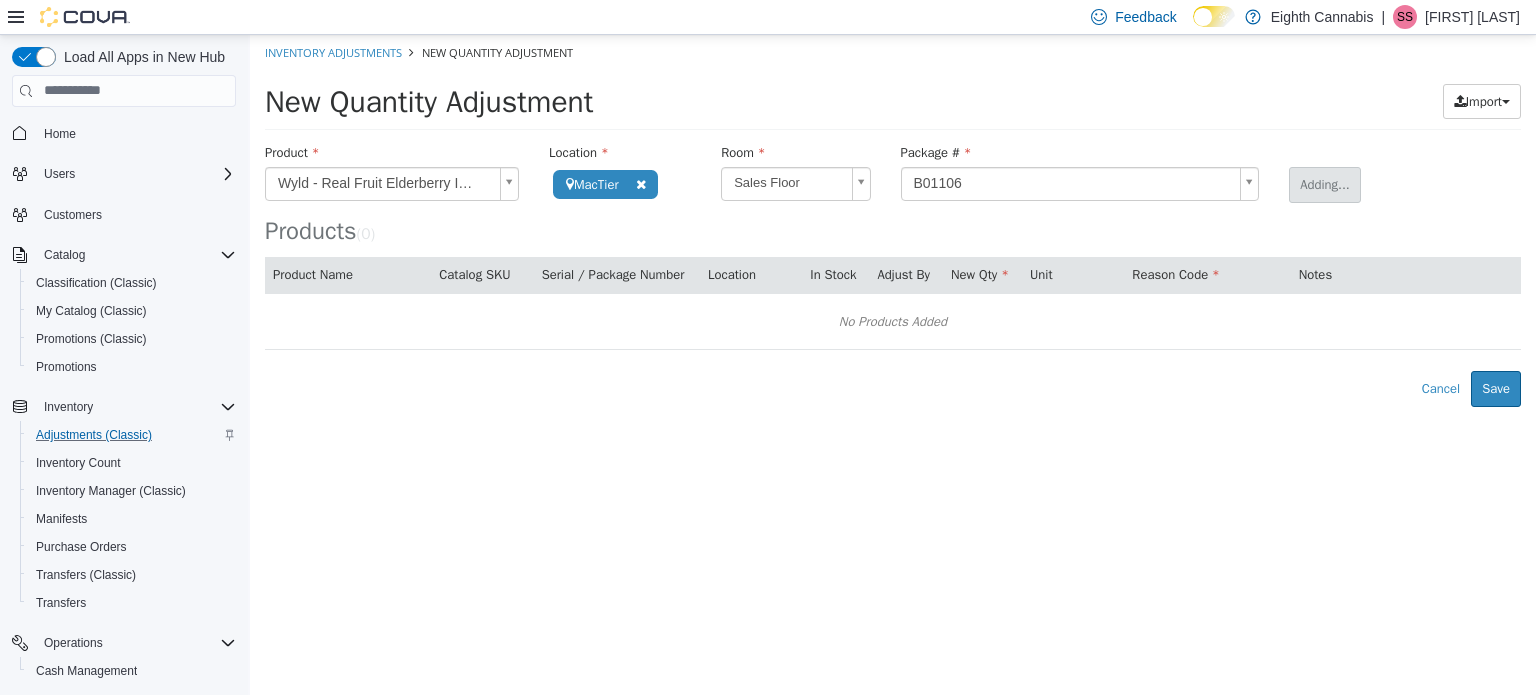 type 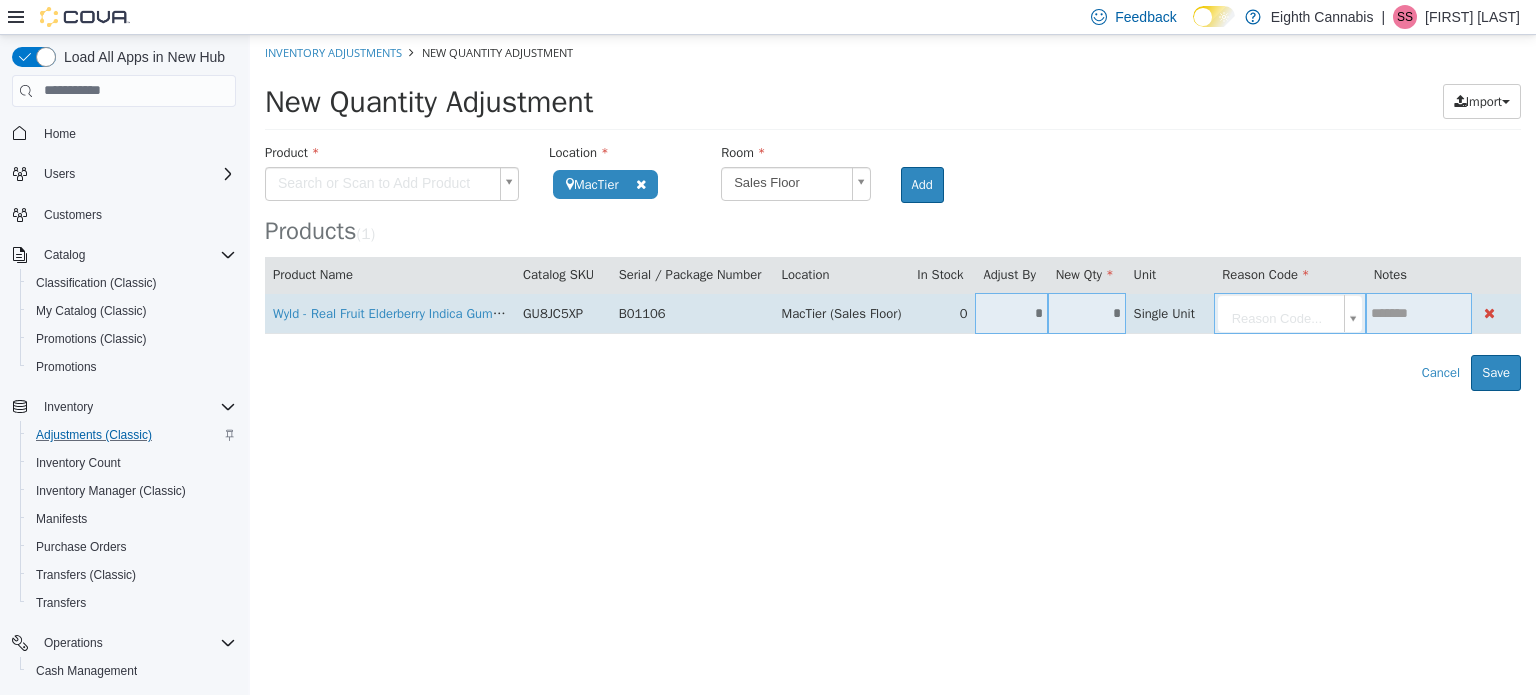click on "*" at bounding box center [1011, 312] 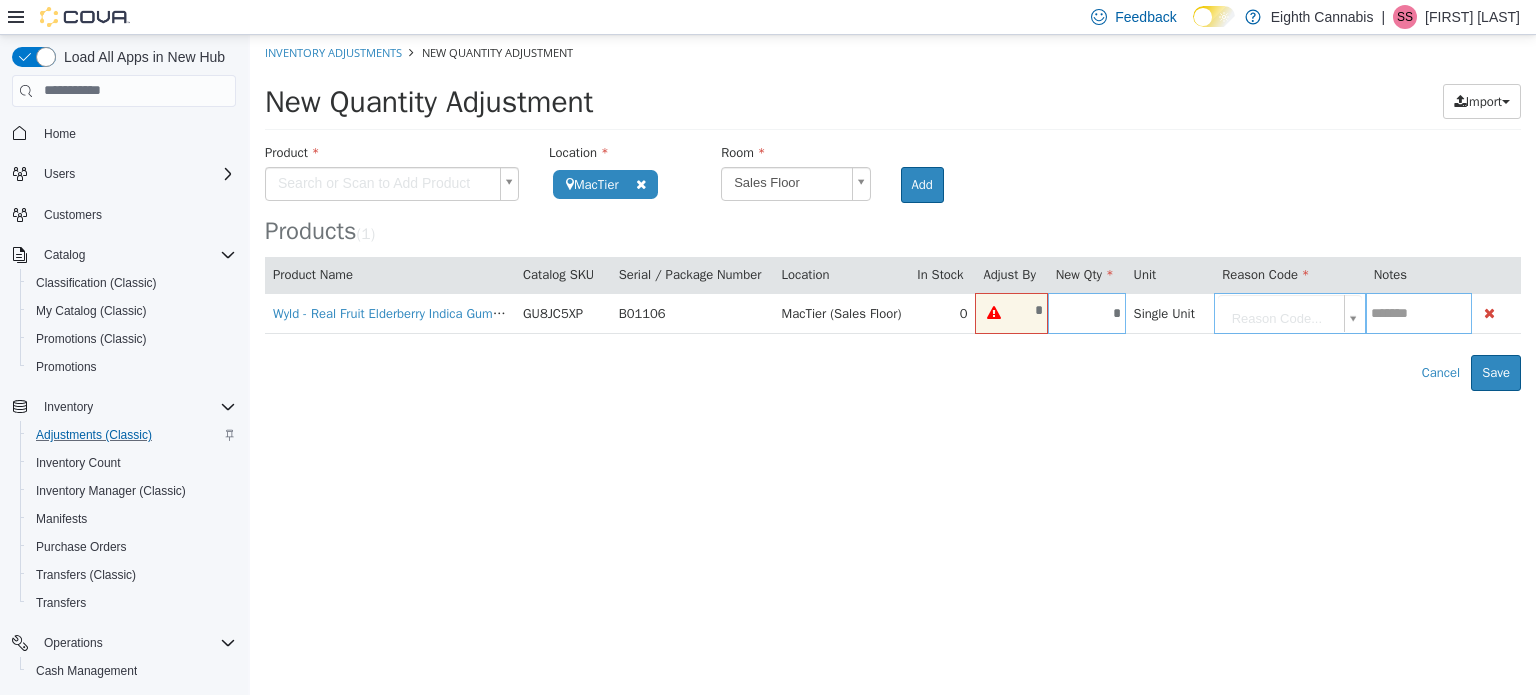 type on "*" 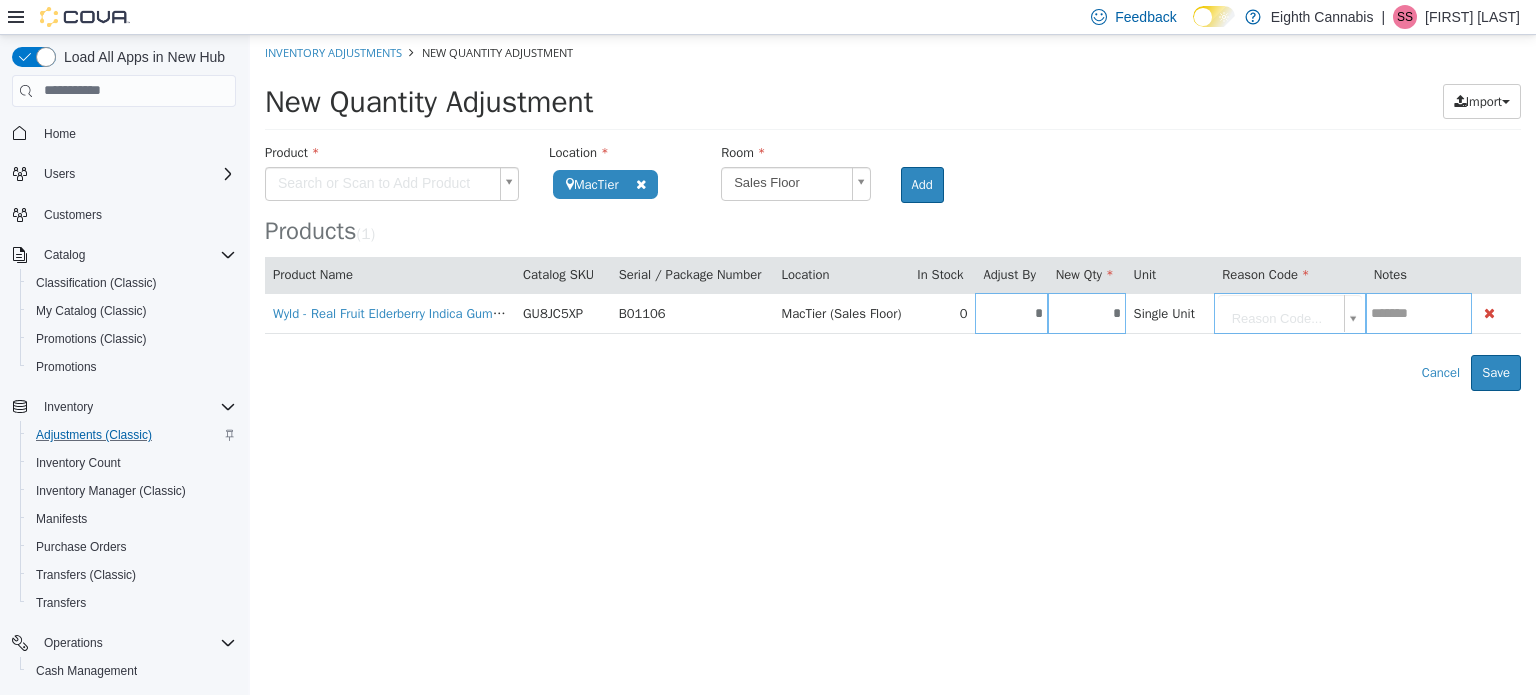 click on "**********" at bounding box center (893, 212) 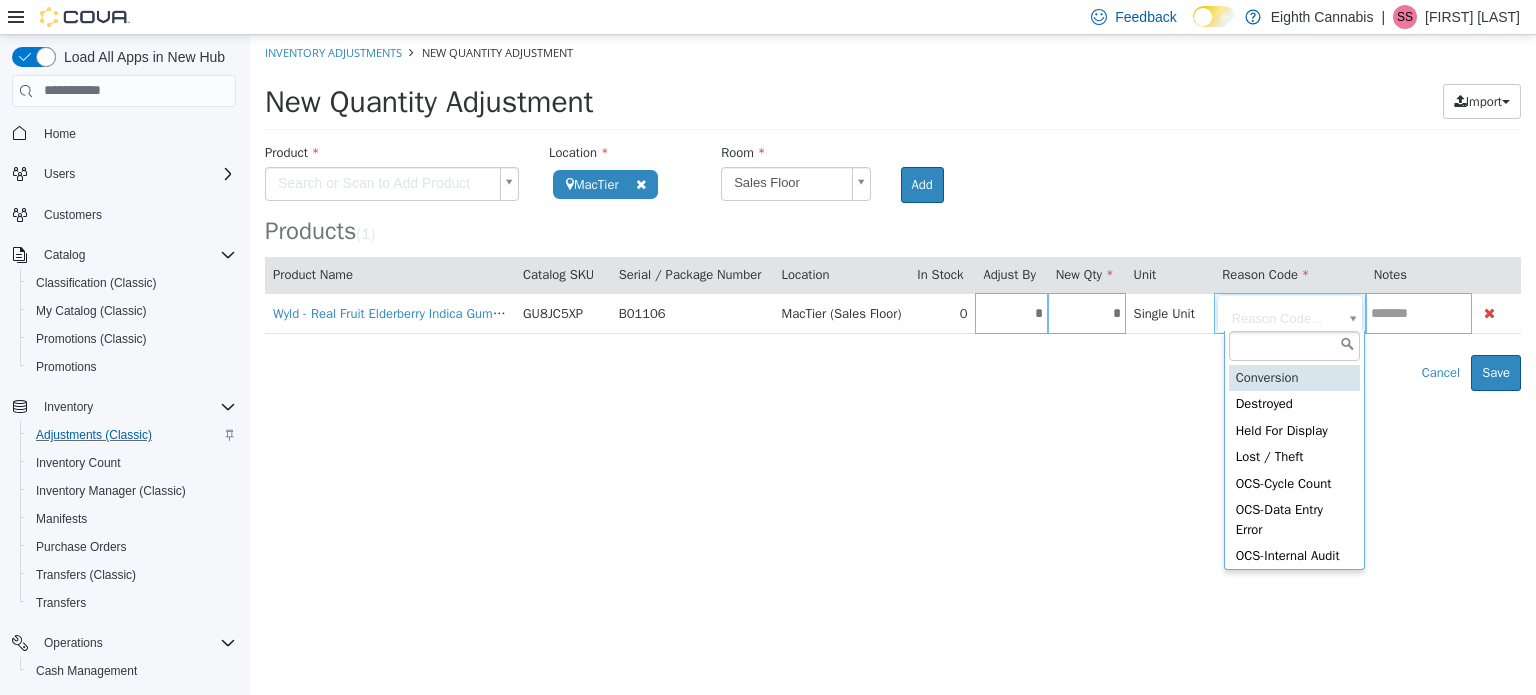click on "**********" at bounding box center [893, 212] 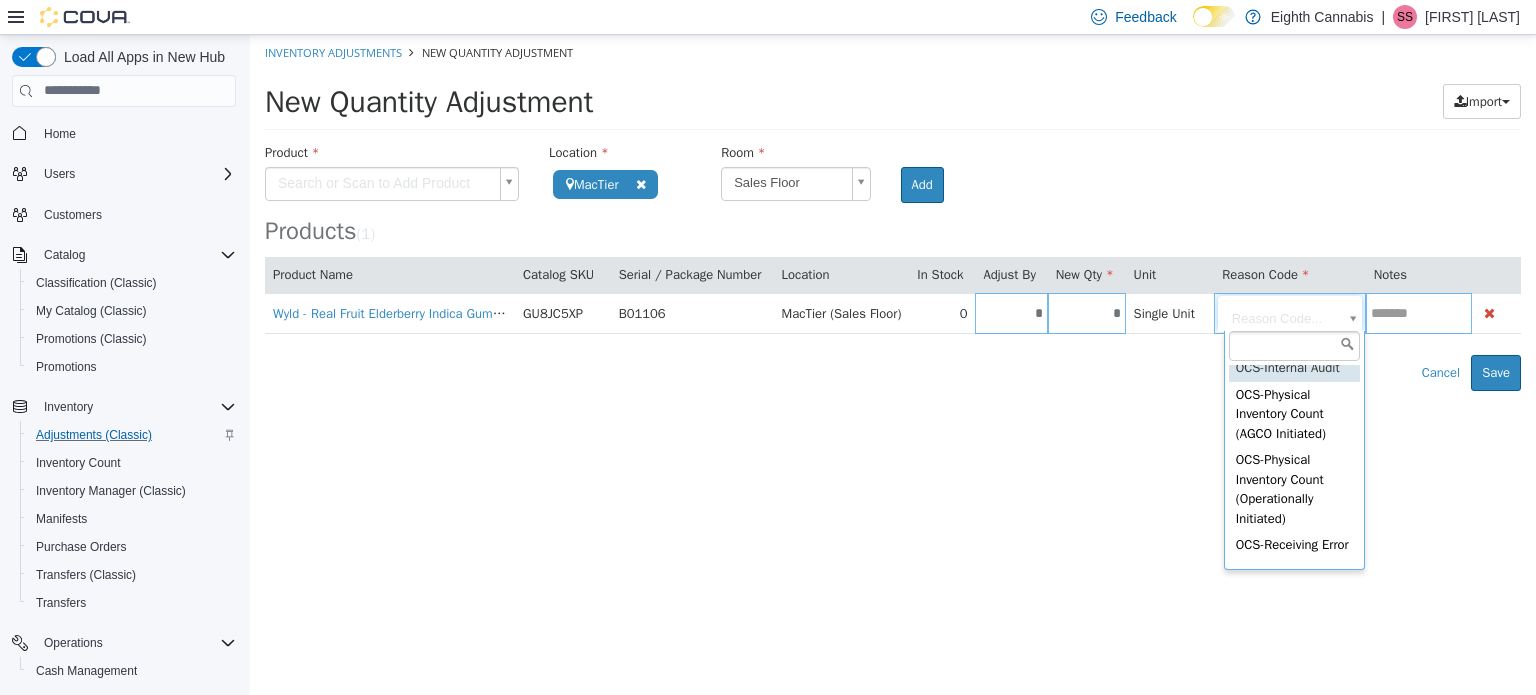 scroll, scrollTop: 200, scrollLeft: 0, axis: vertical 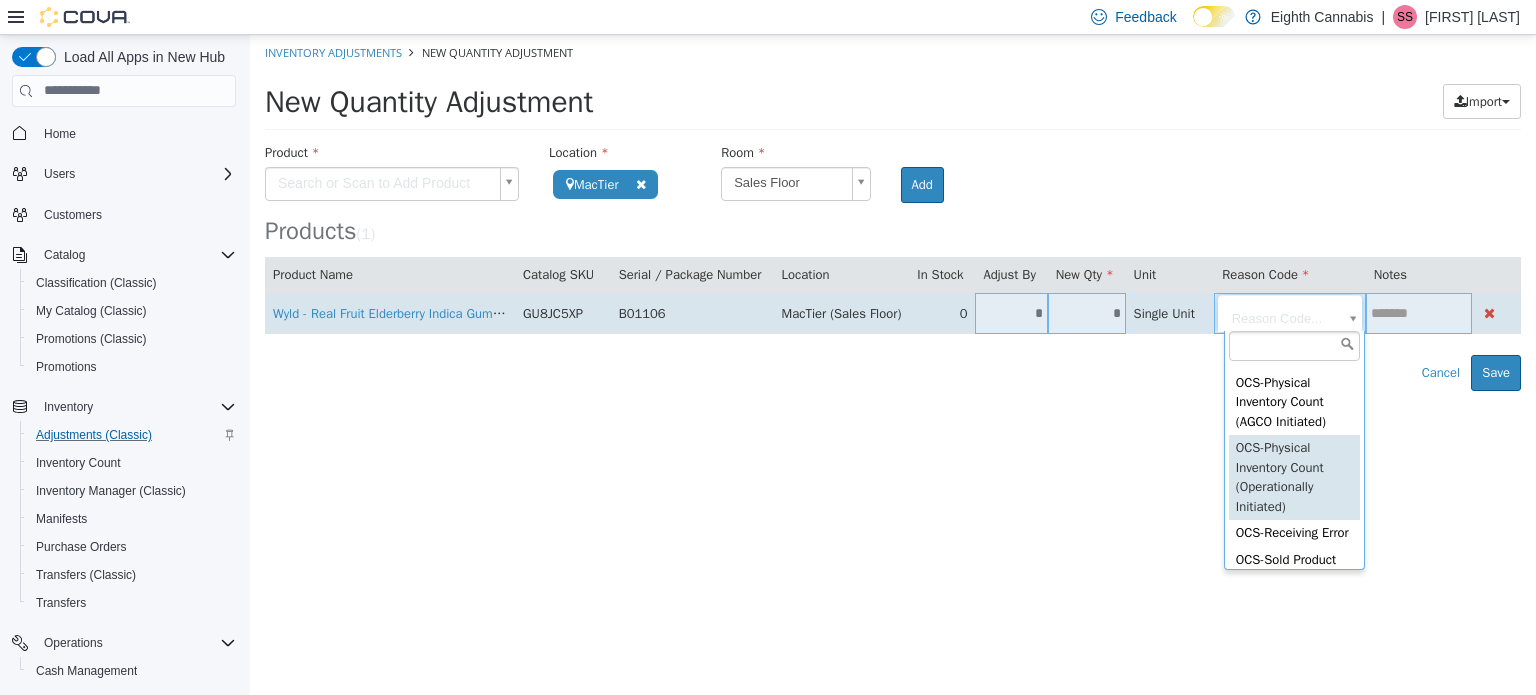 type on "**********" 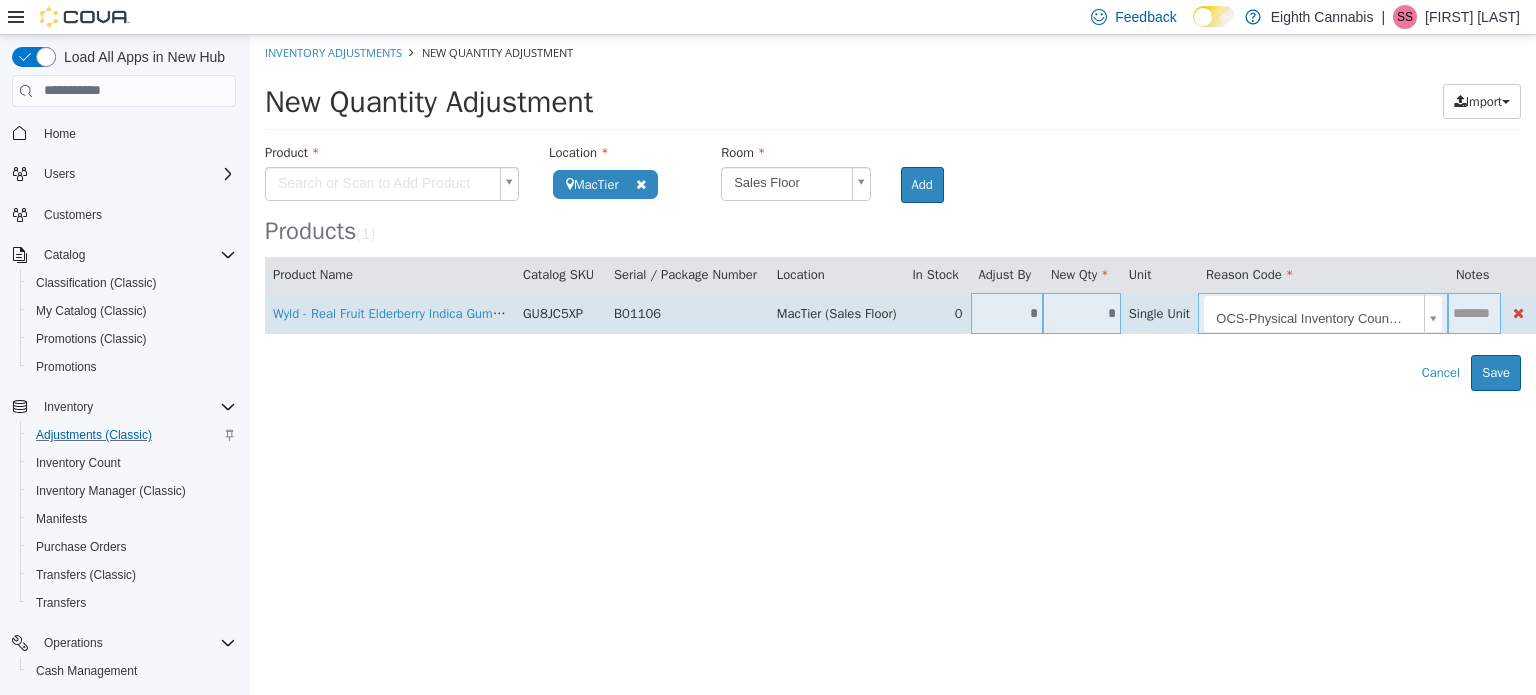 click at bounding box center [1474, 312] 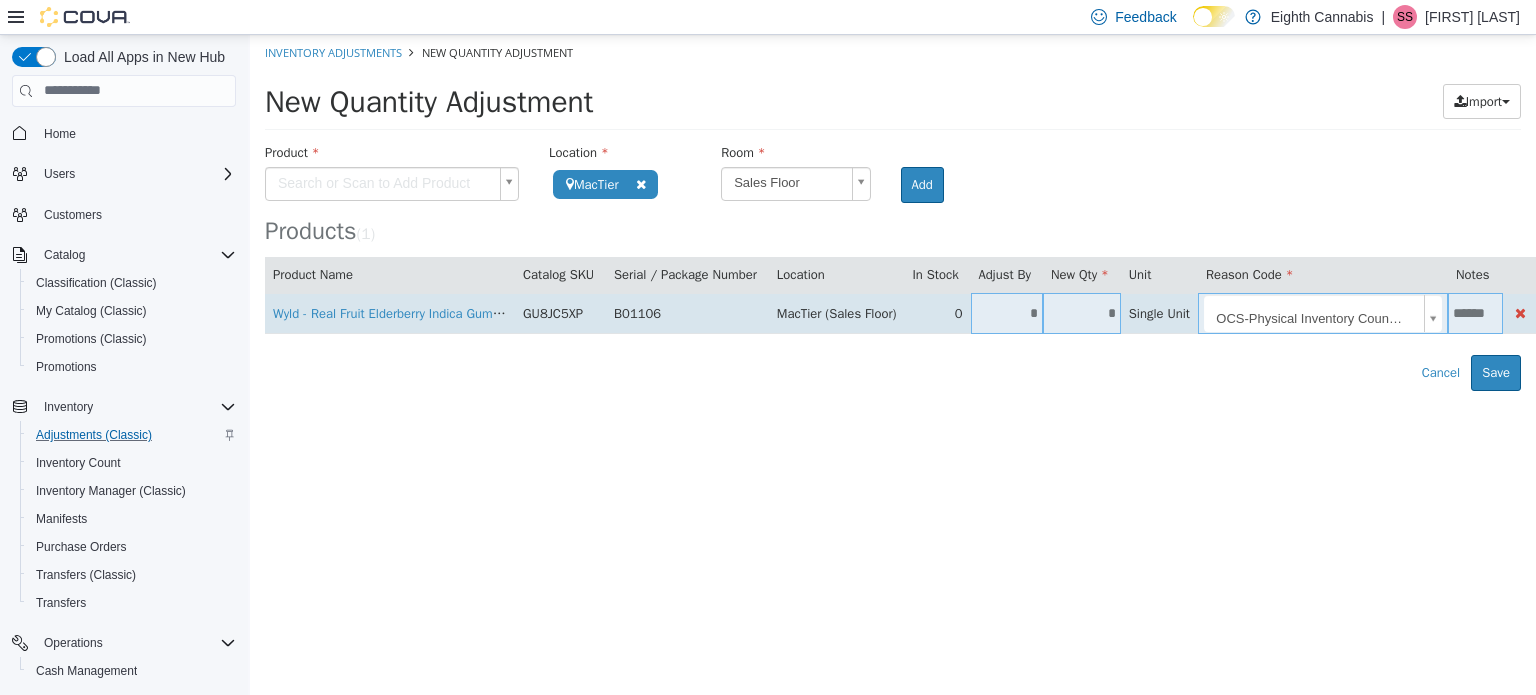 scroll, scrollTop: 0, scrollLeft: 0, axis: both 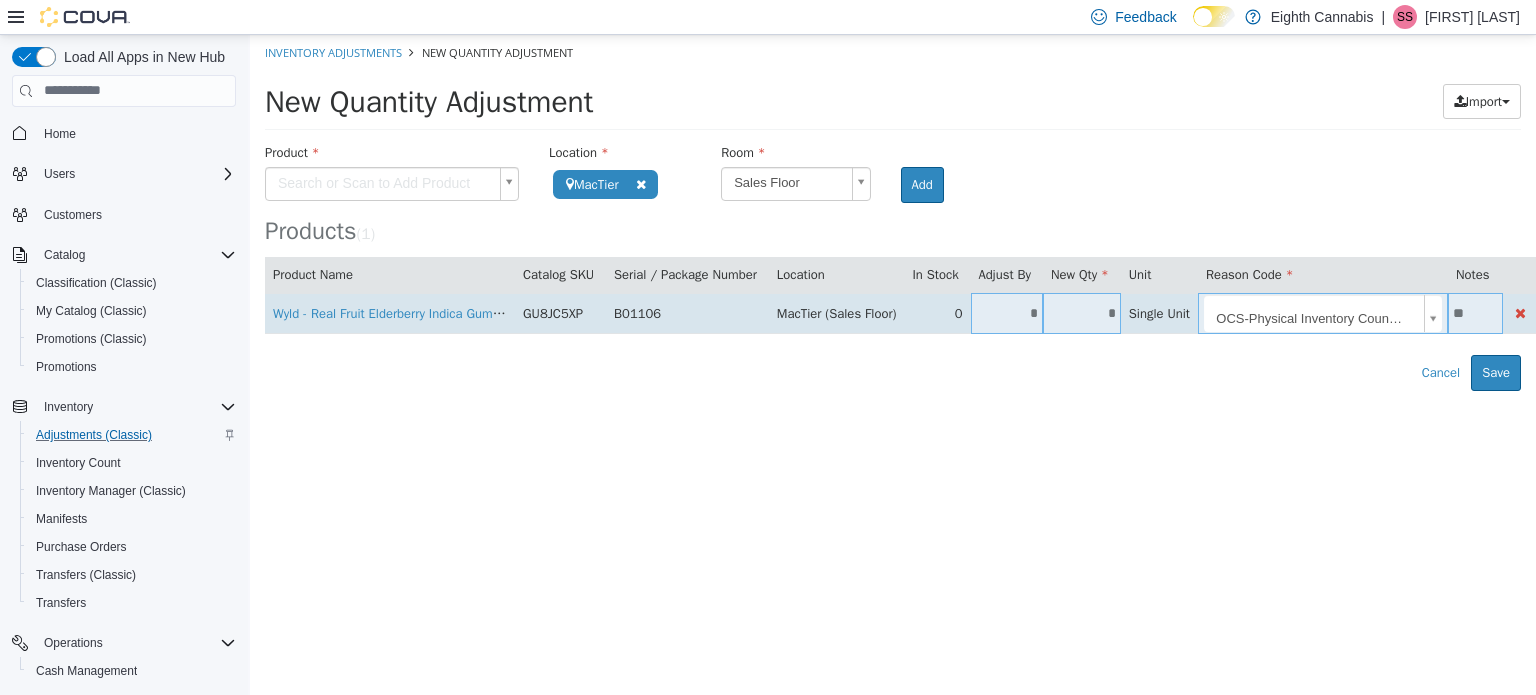 type on "*" 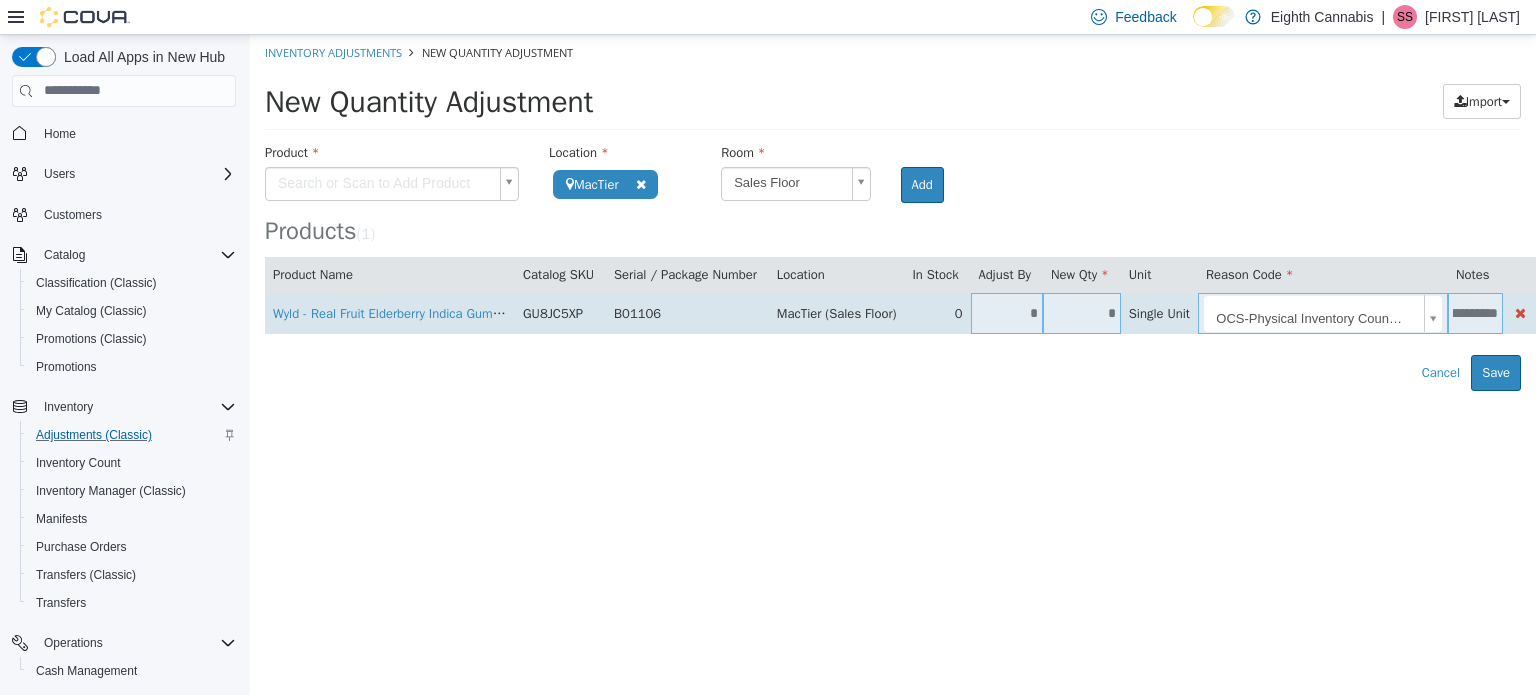 scroll, scrollTop: 0, scrollLeft: 143, axis: horizontal 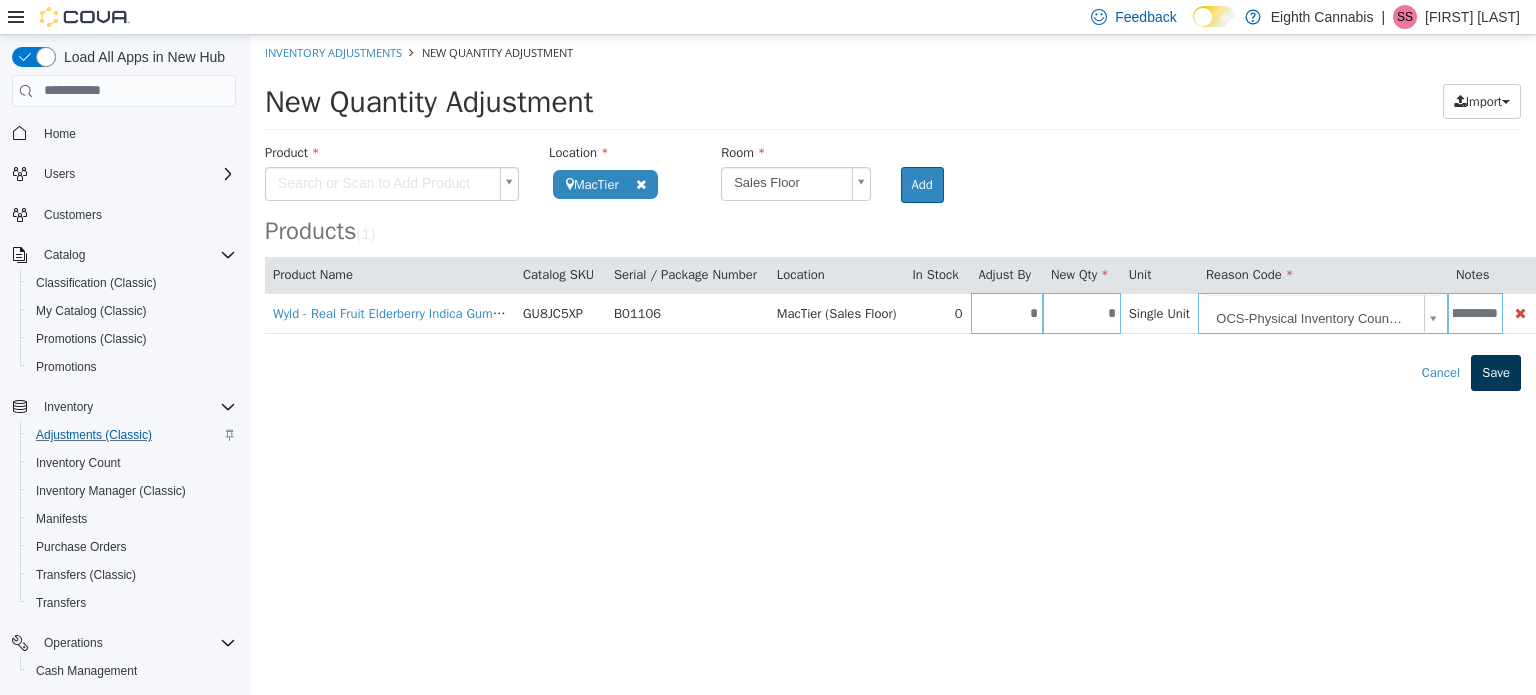 type on "**********" 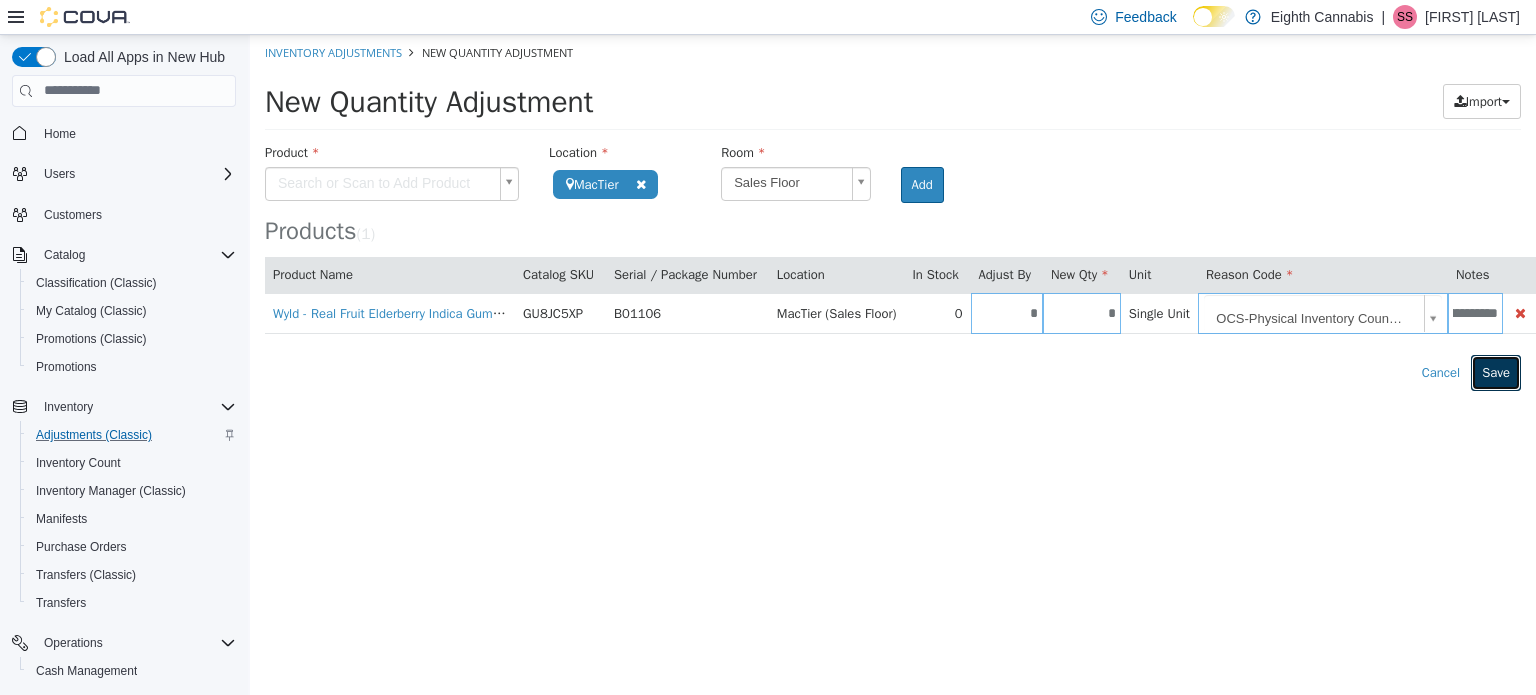 scroll, scrollTop: 0, scrollLeft: 0, axis: both 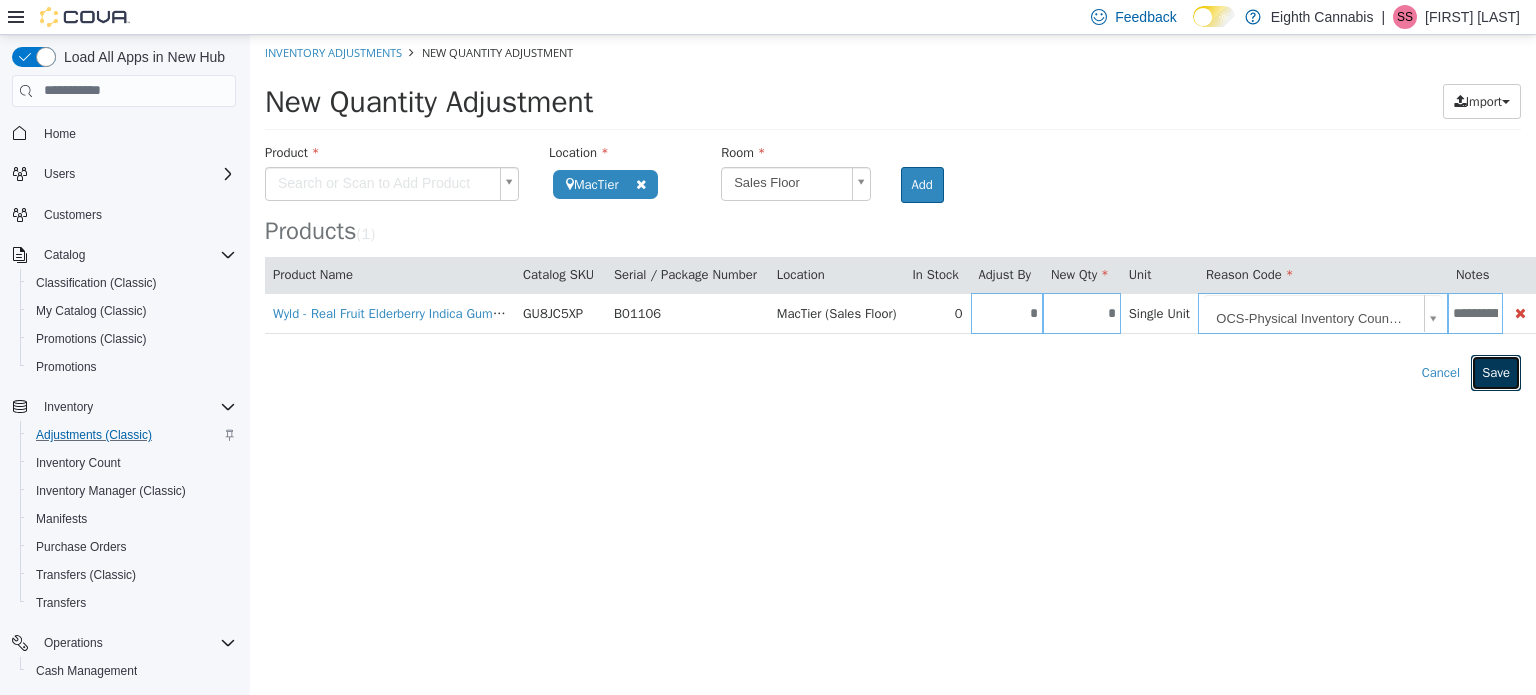 click on "Save" at bounding box center [1496, 372] 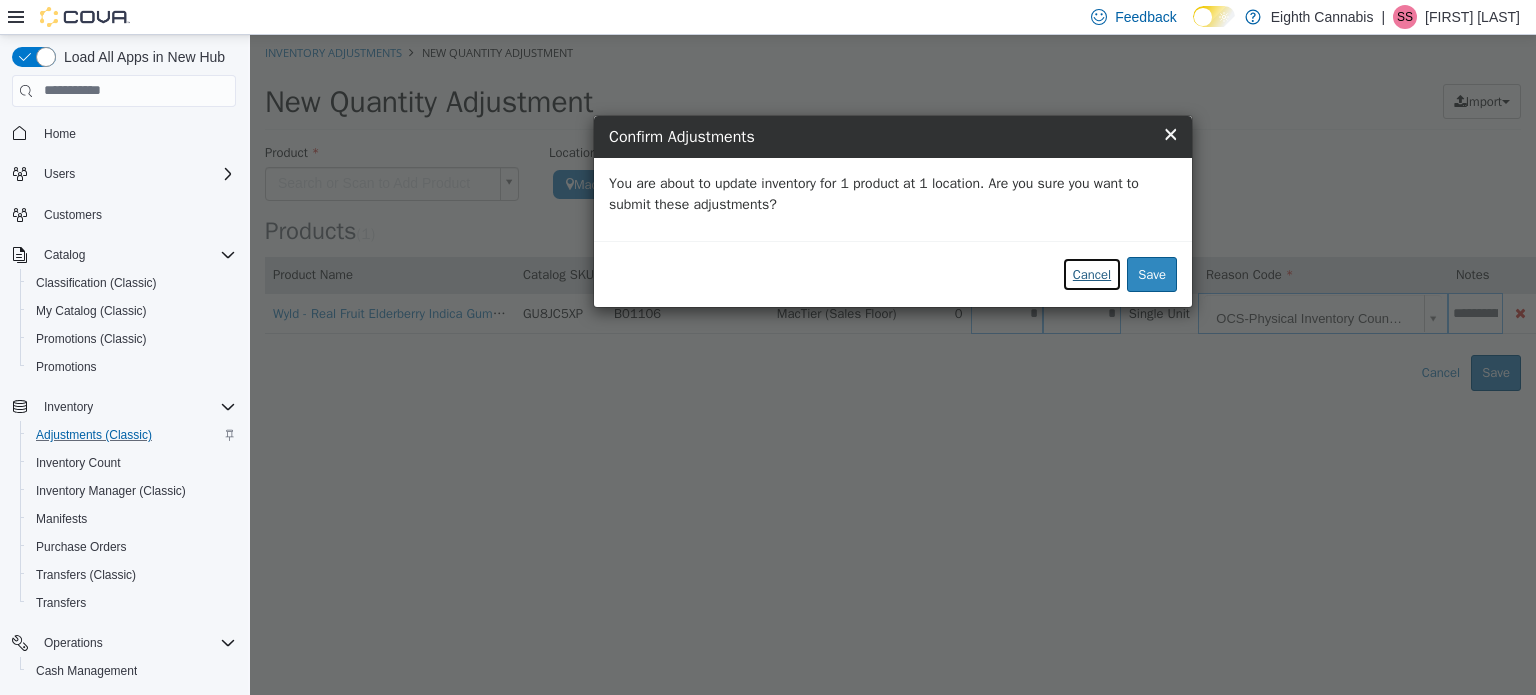 drag, startPoint x: 1097, startPoint y: 271, endPoint x: 1066, endPoint y: 232, distance: 49.819675 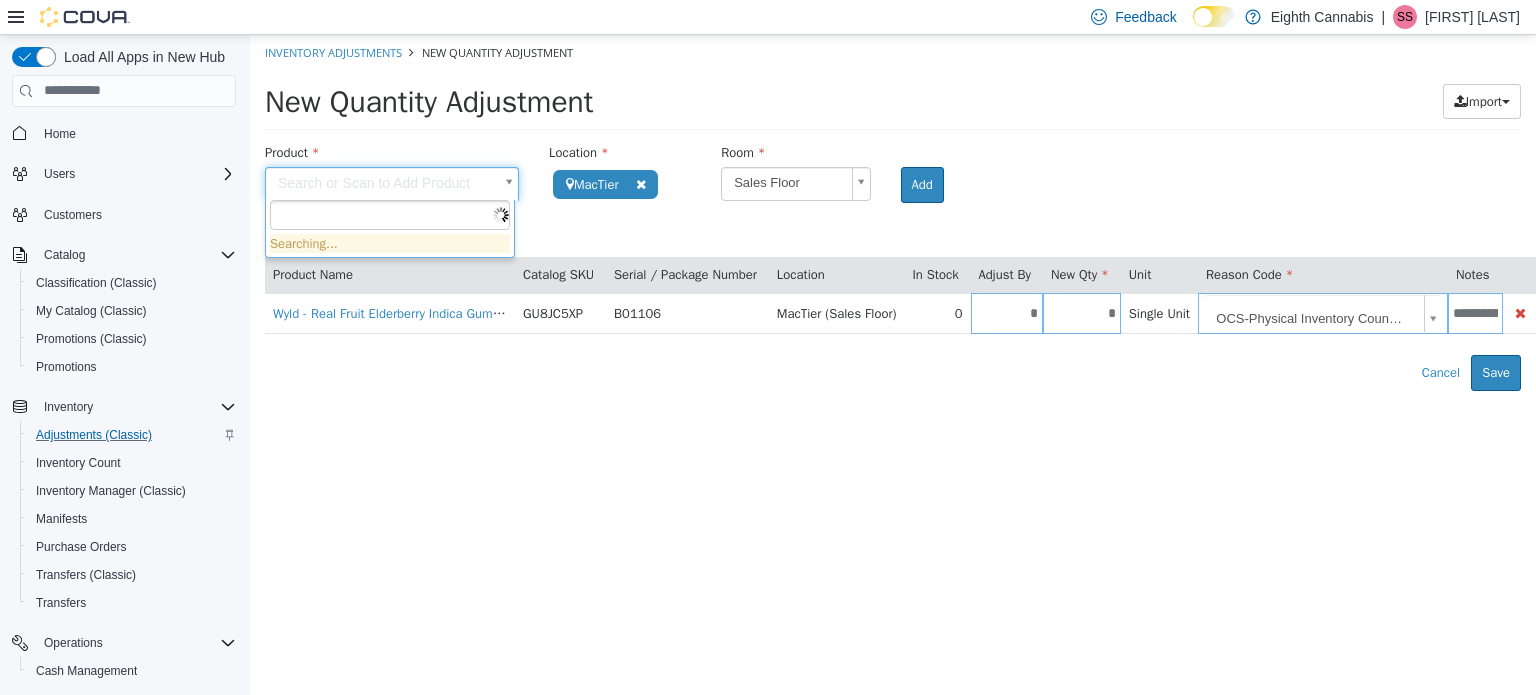 click on "**********" at bounding box center (893, 212) 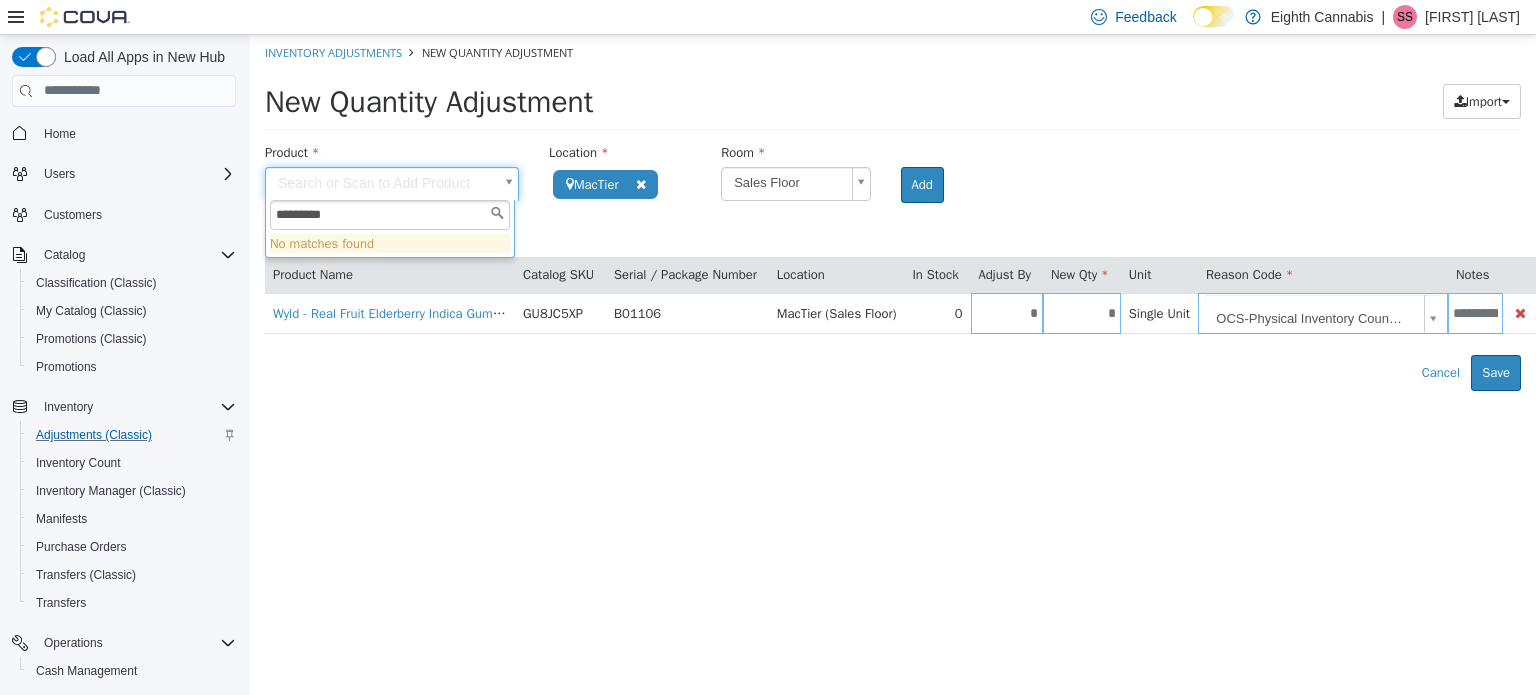 click on "*********" at bounding box center (390, 214) 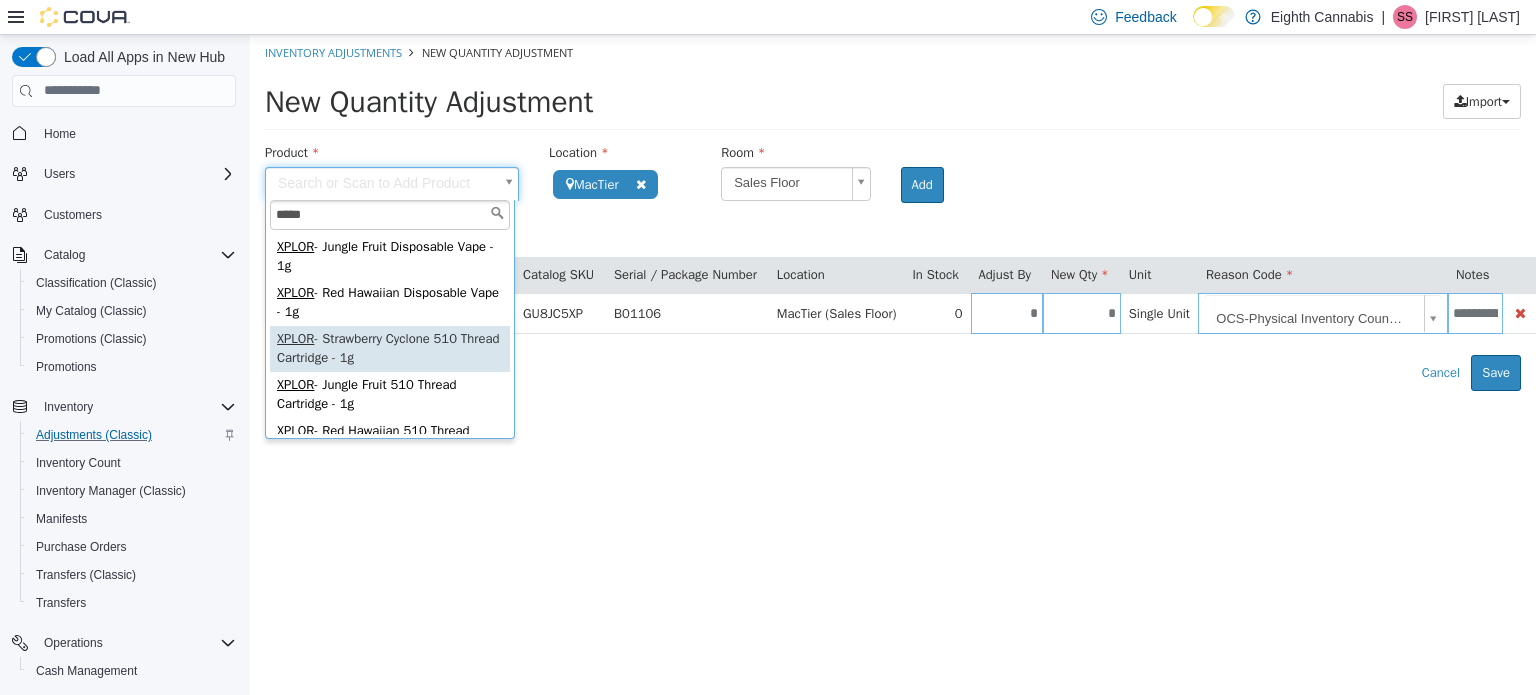 type on "*****" 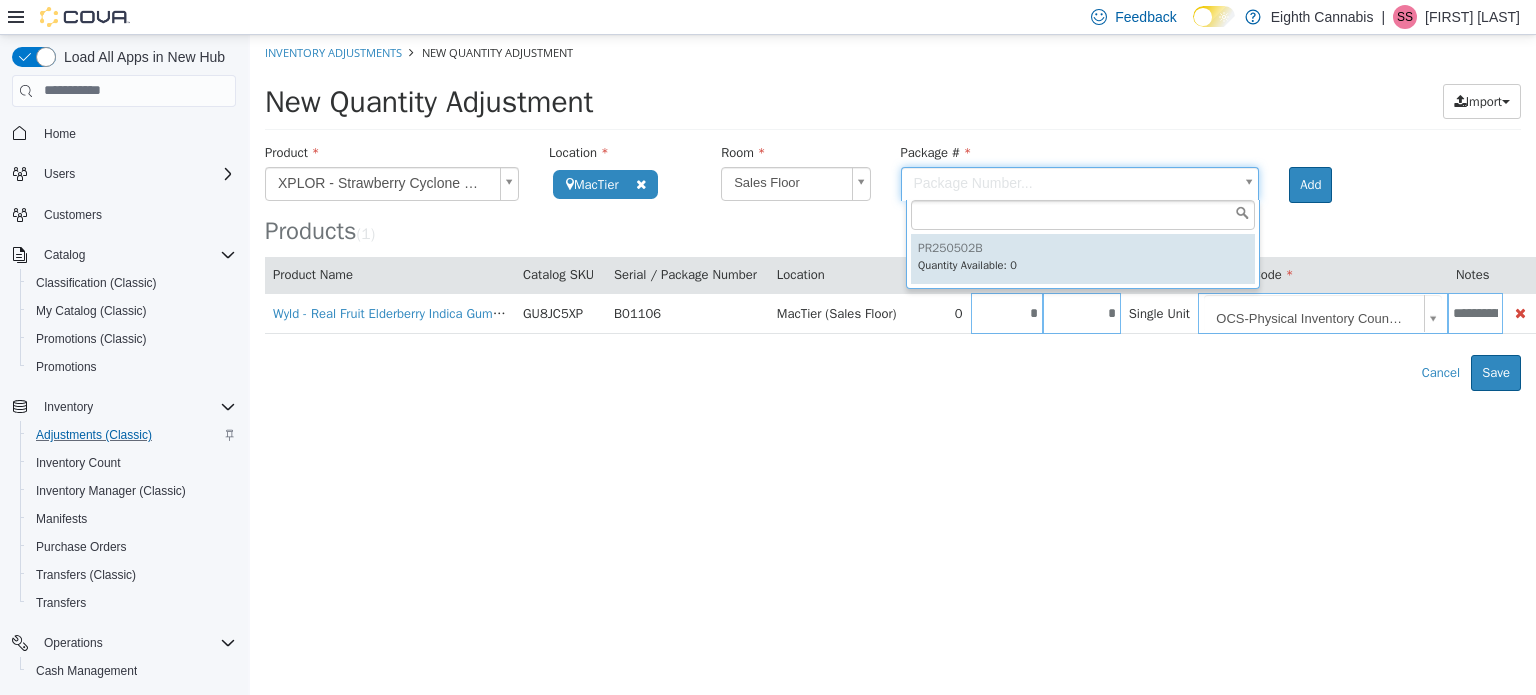 click on "**********" at bounding box center [893, 212] 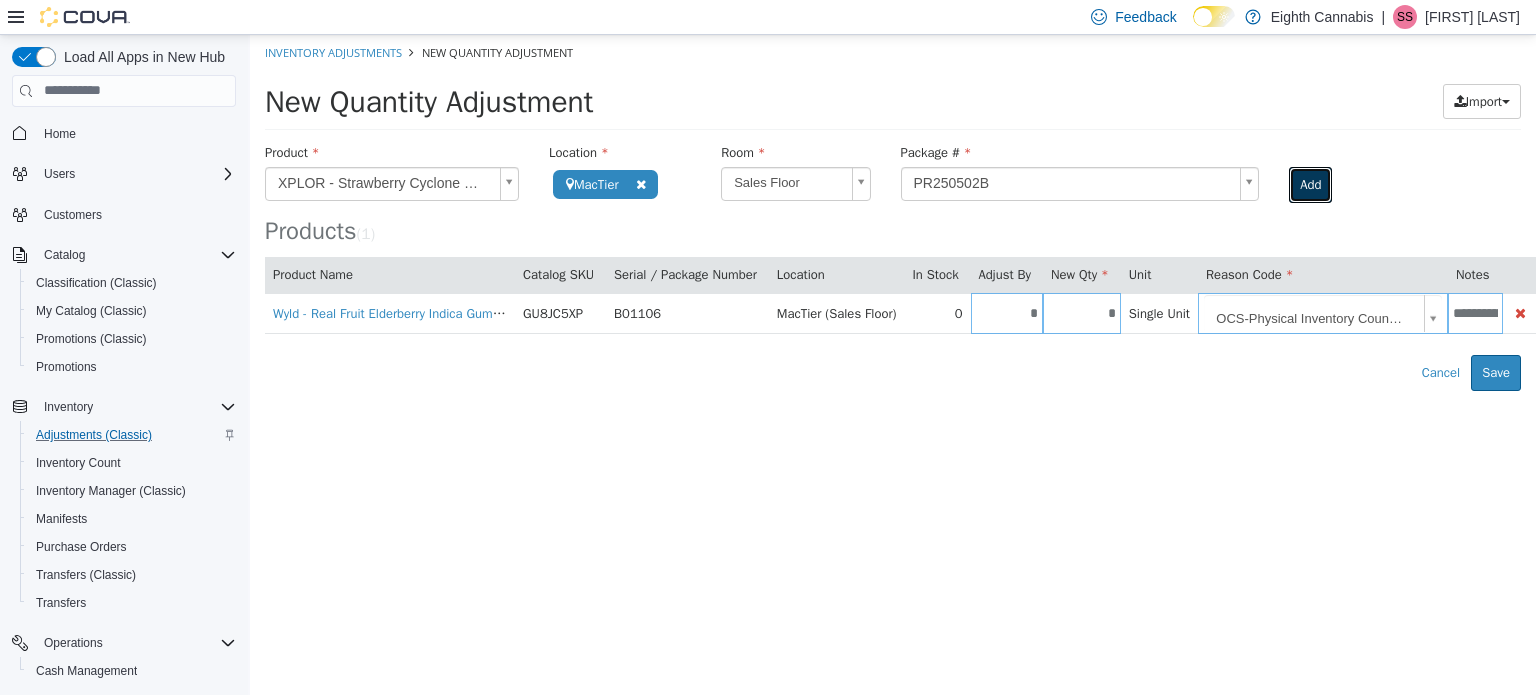 drag, startPoint x: 1314, startPoint y: 182, endPoint x: 1160, endPoint y: 61, distance: 195.84943 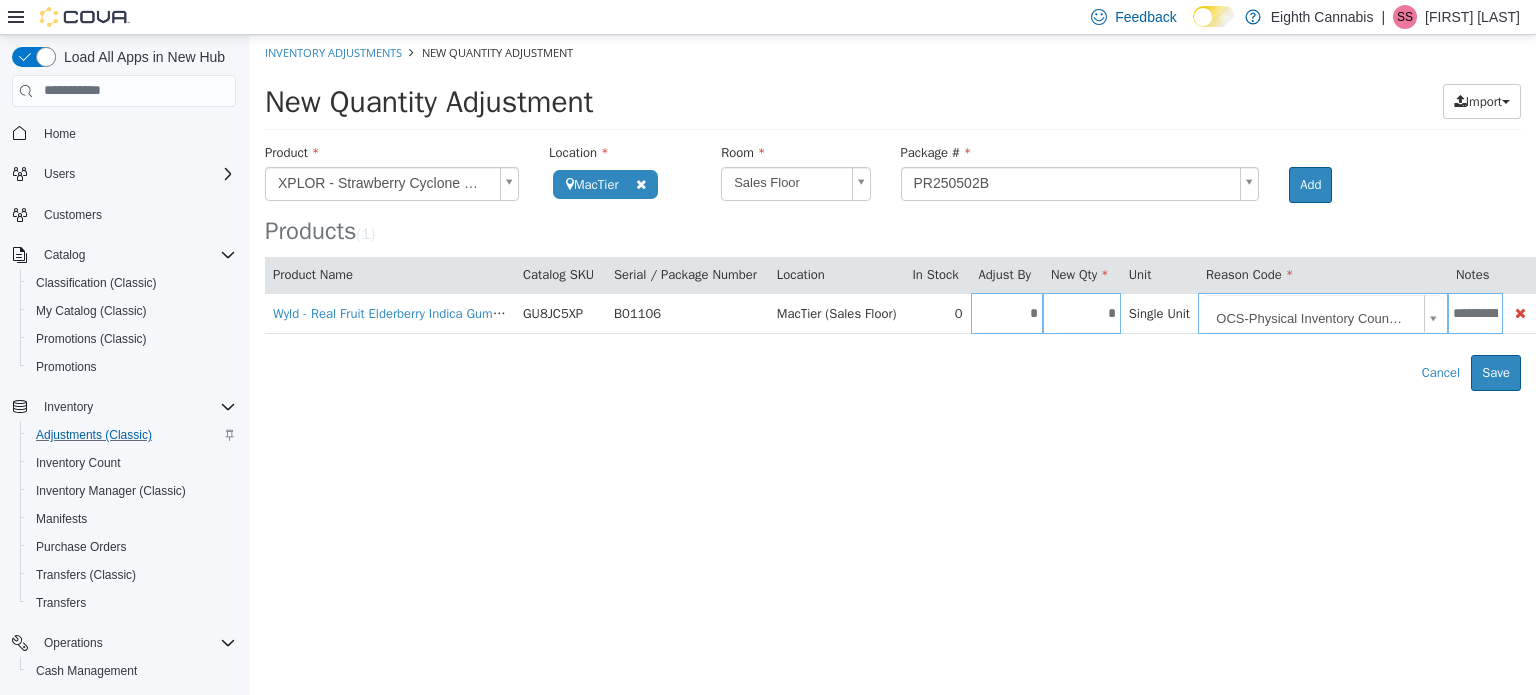 type 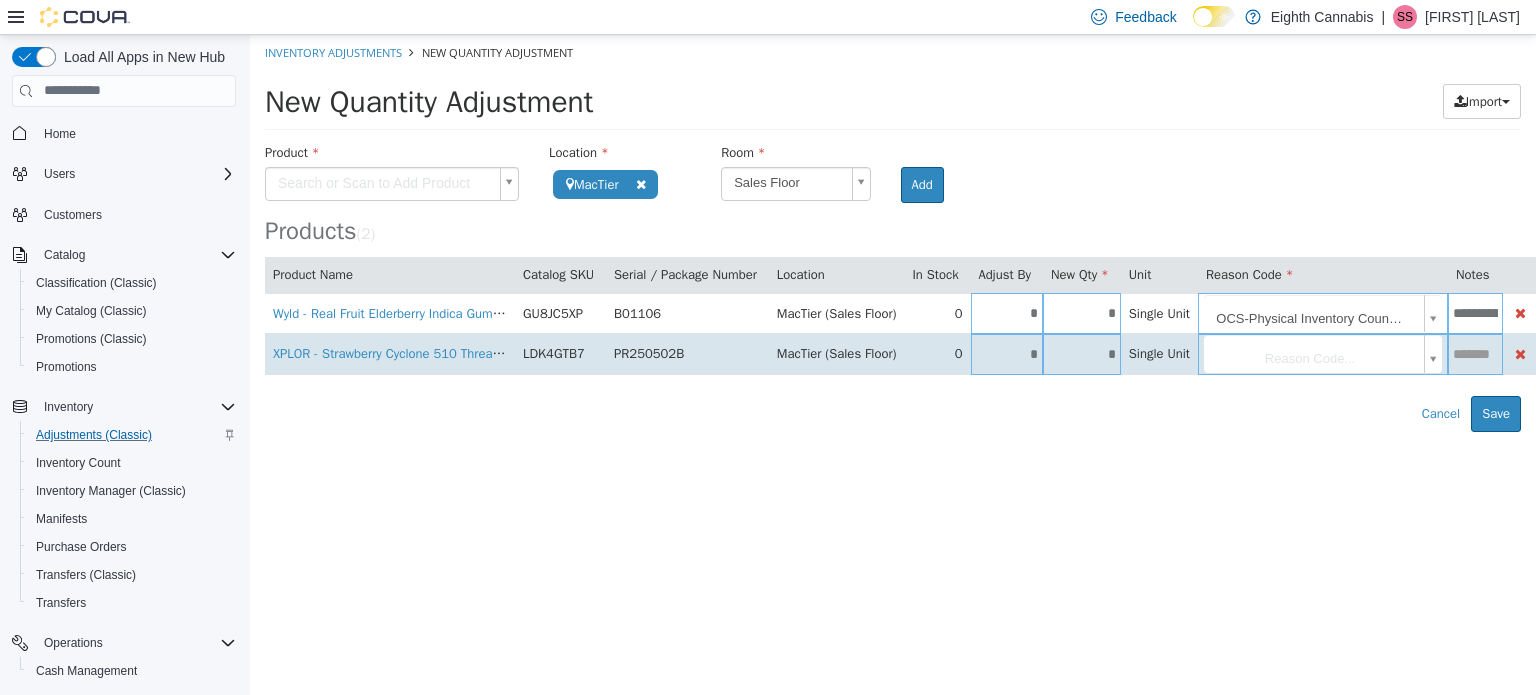 click on "*" at bounding box center (1007, 353) 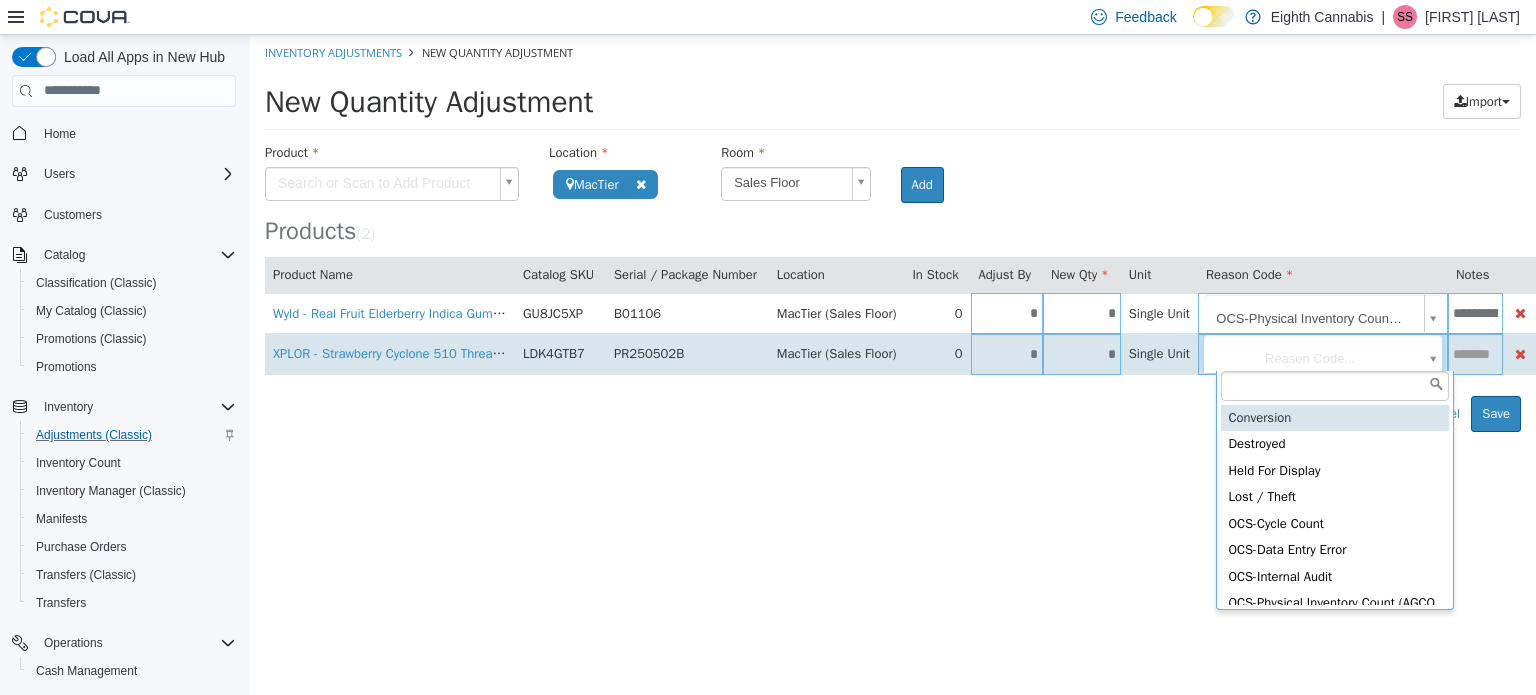 click on "**********" at bounding box center (893, 232) 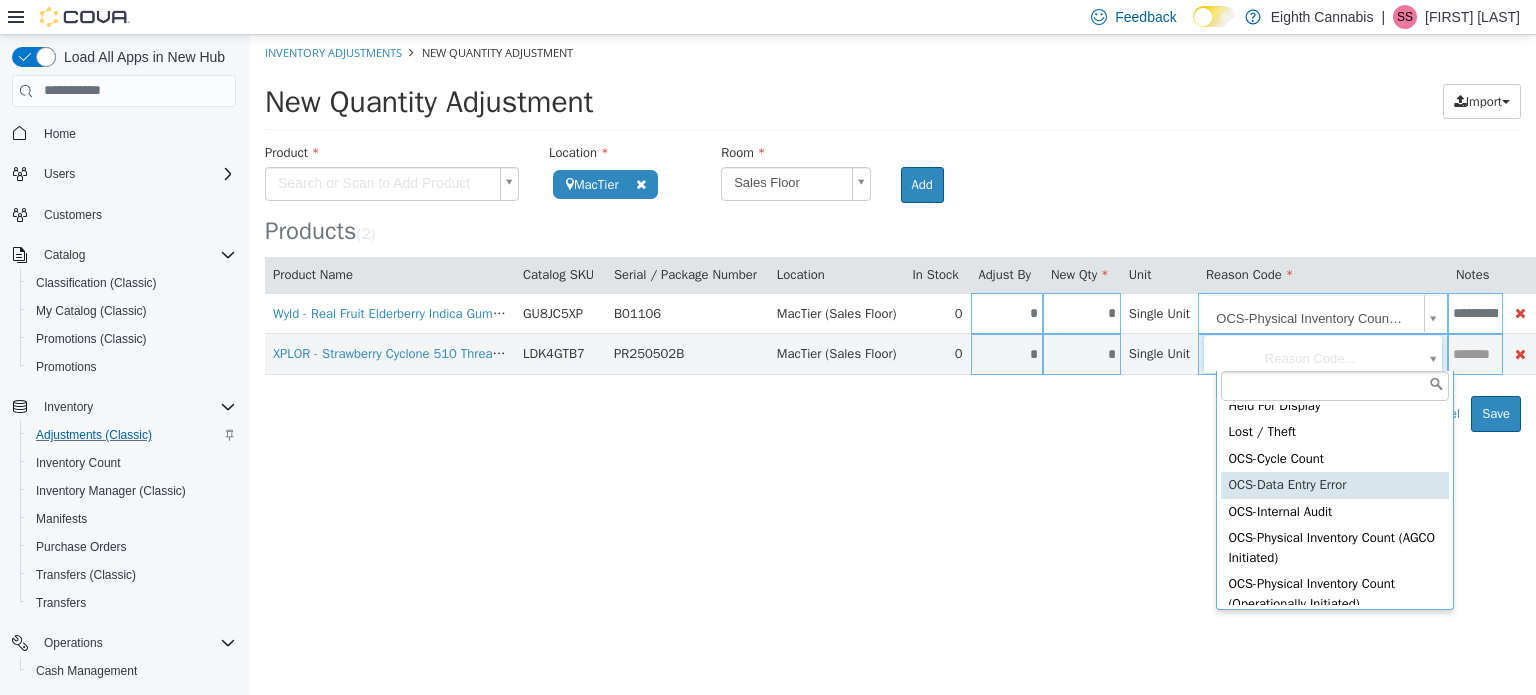 scroll, scrollTop: 100, scrollLeft: 0, axis: vertical 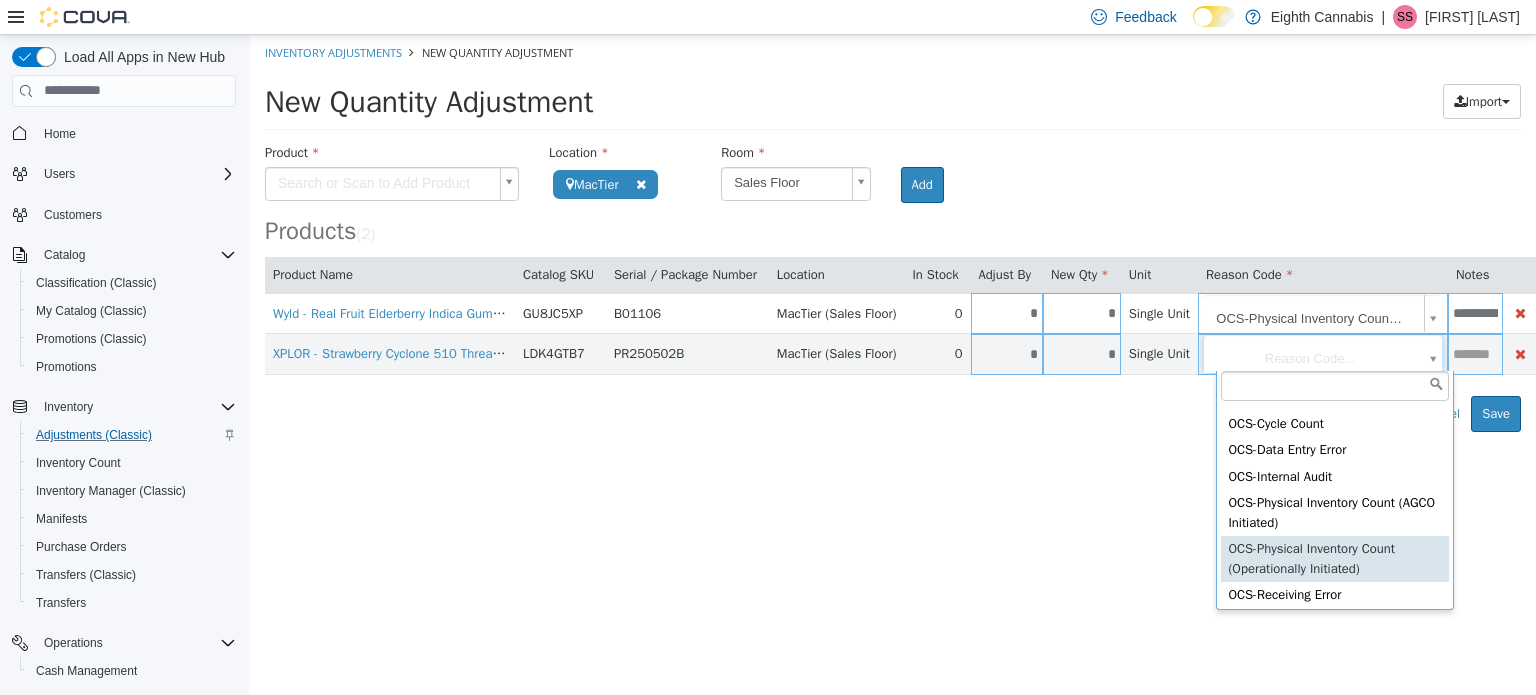 drag, startPoint x: 1292, startPoint y: 544, endPoint x: 1315, endPoint y: 525, distance: 29.832869 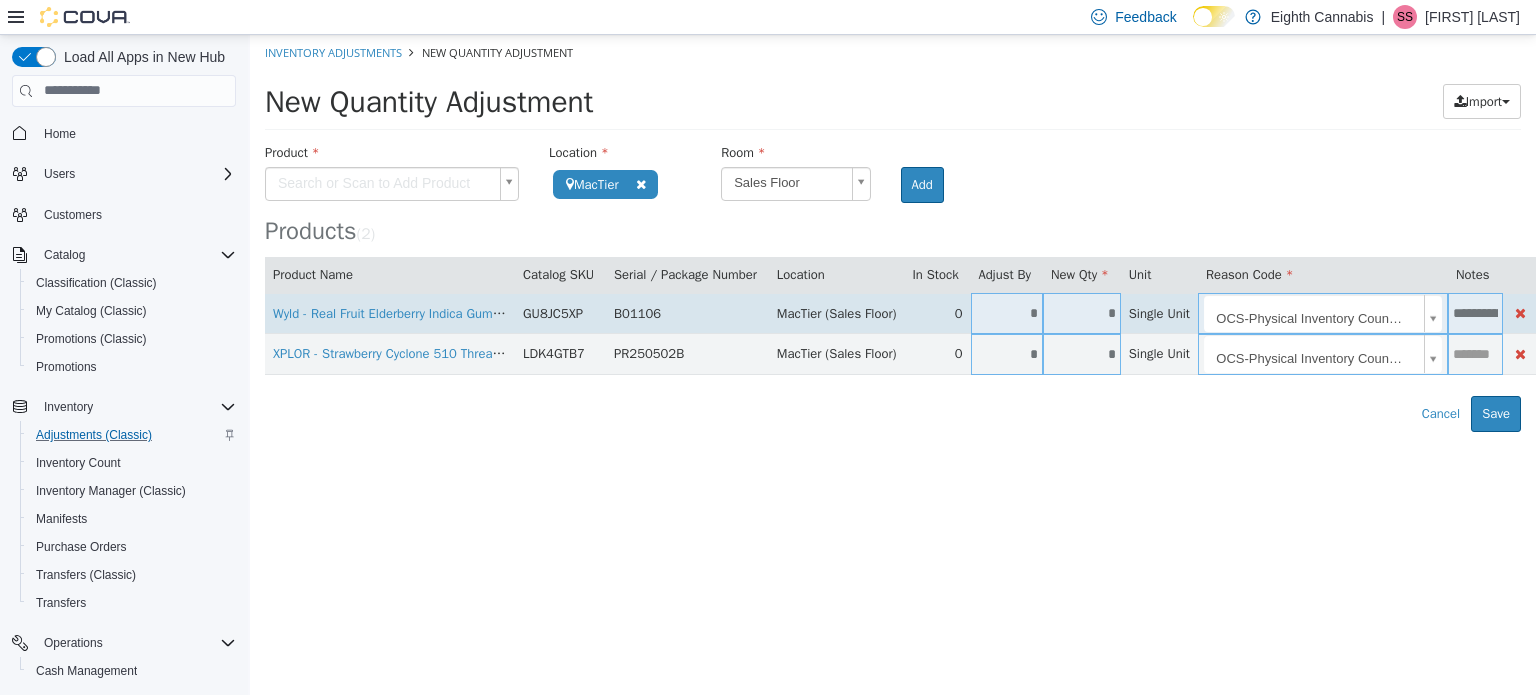 click on "**********" at bounding box center (1475, 312) 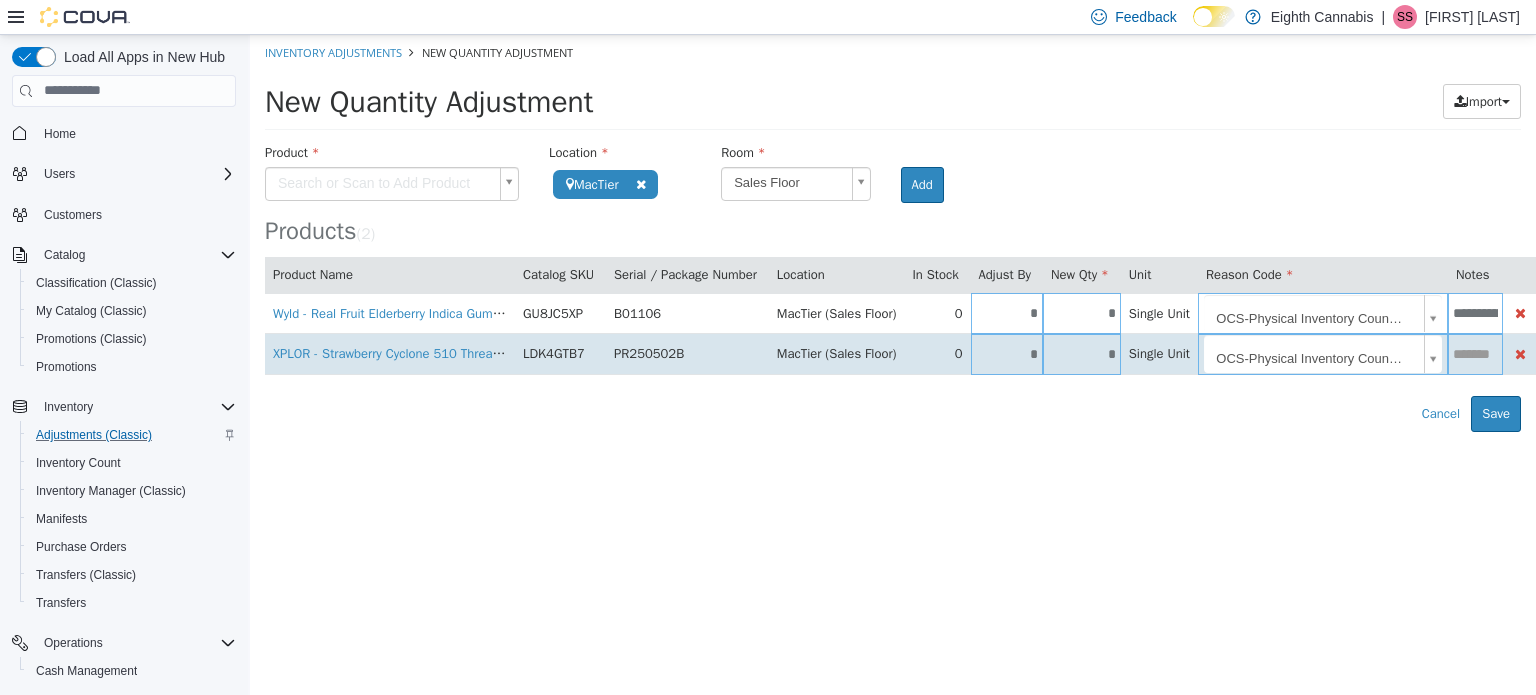click at bounding box center [1475, 353] 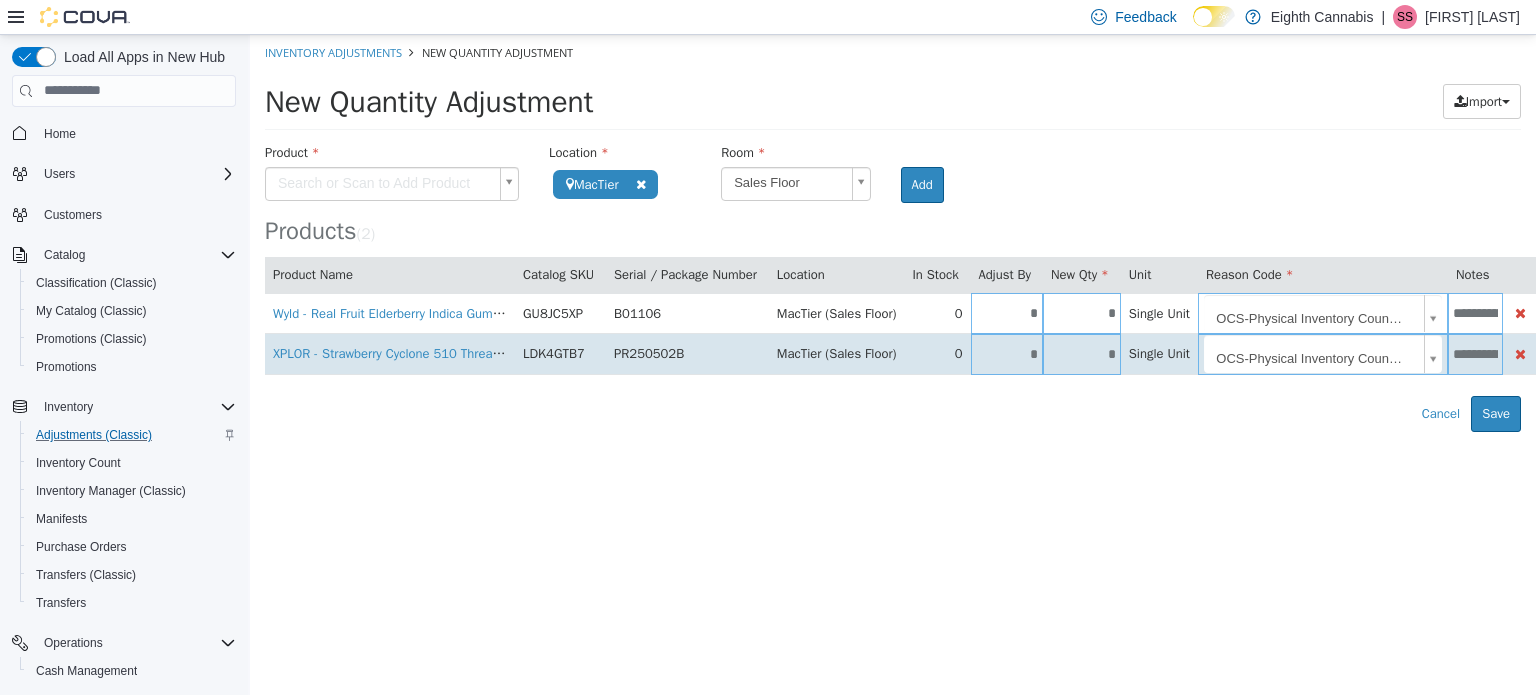 scroll, scrollTop: 0, scrollLeft: 143, axis: horizontal 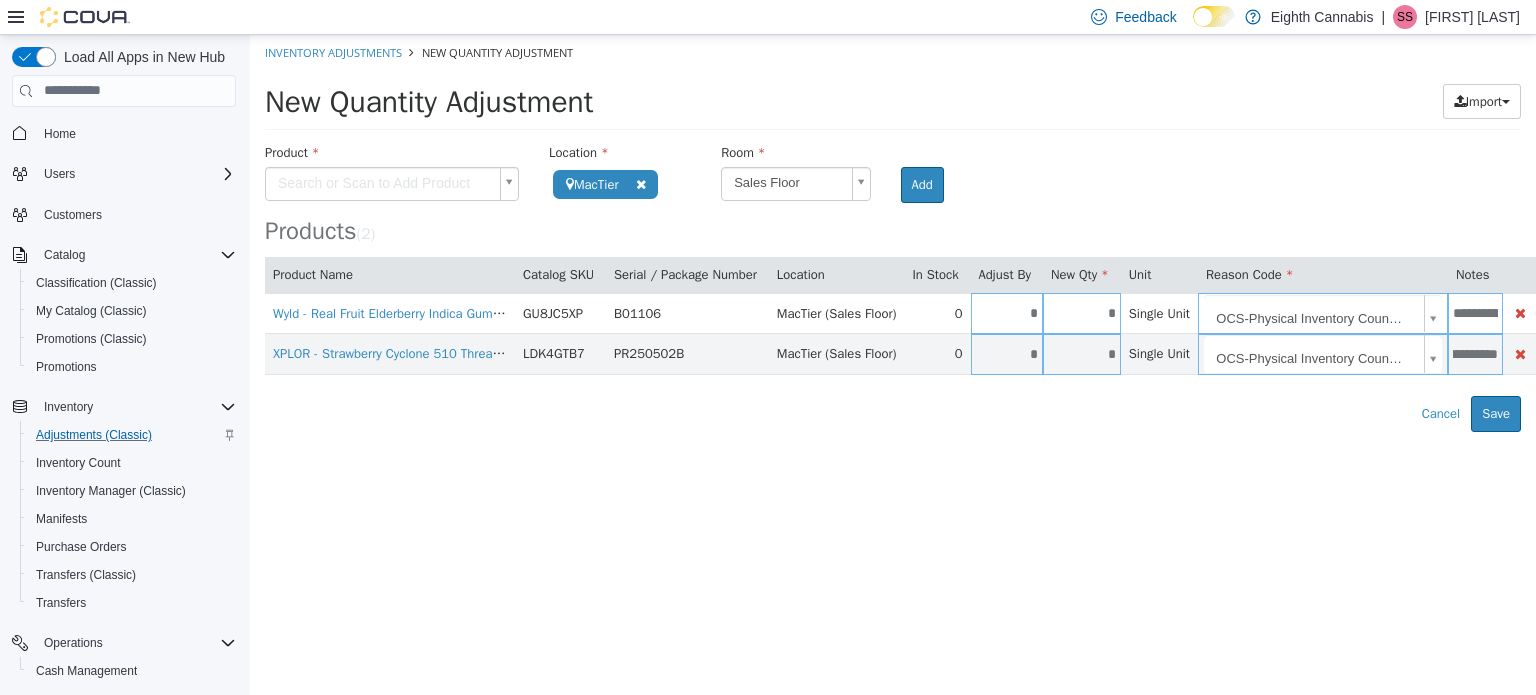 type on "**********" 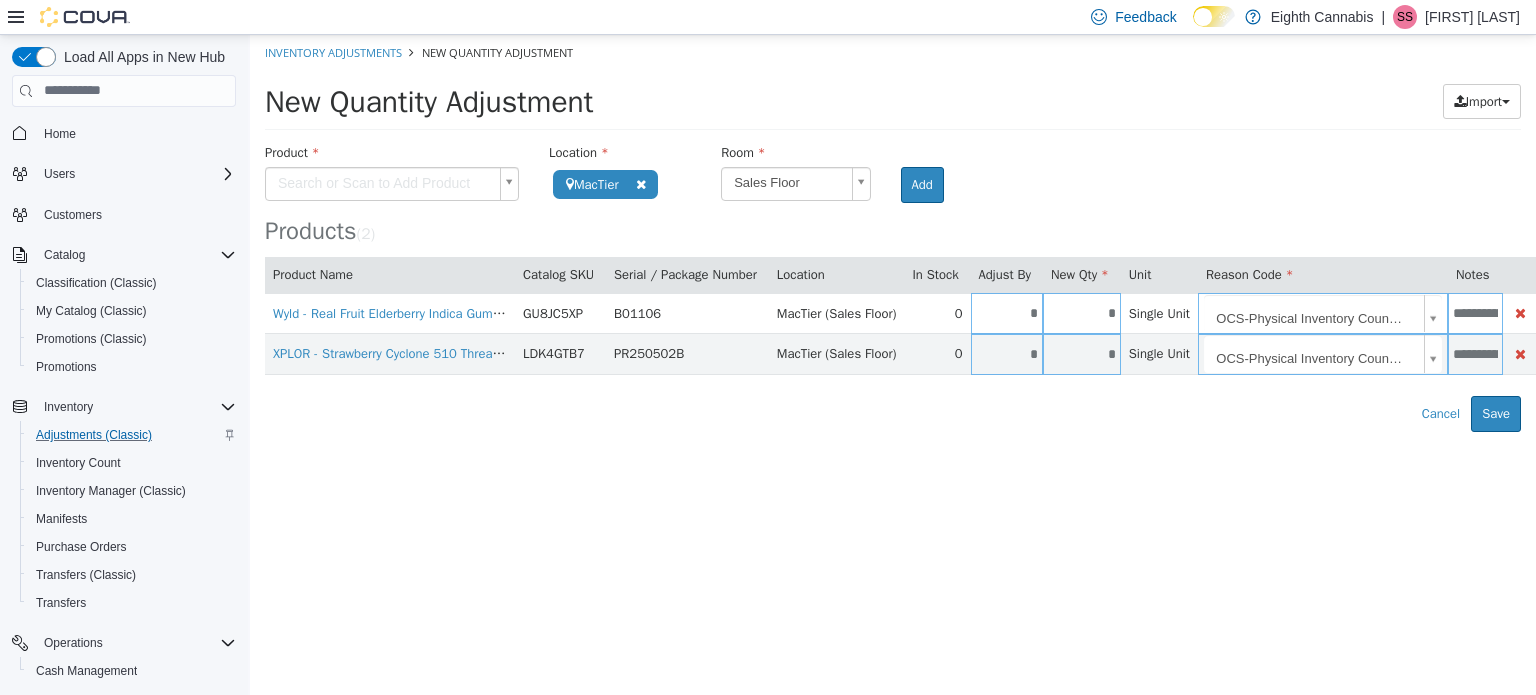 drag, startPoint x: 1304, startPoint y: 471, endPoint x: 1346, endPoint y: 457, distance: 44.27189 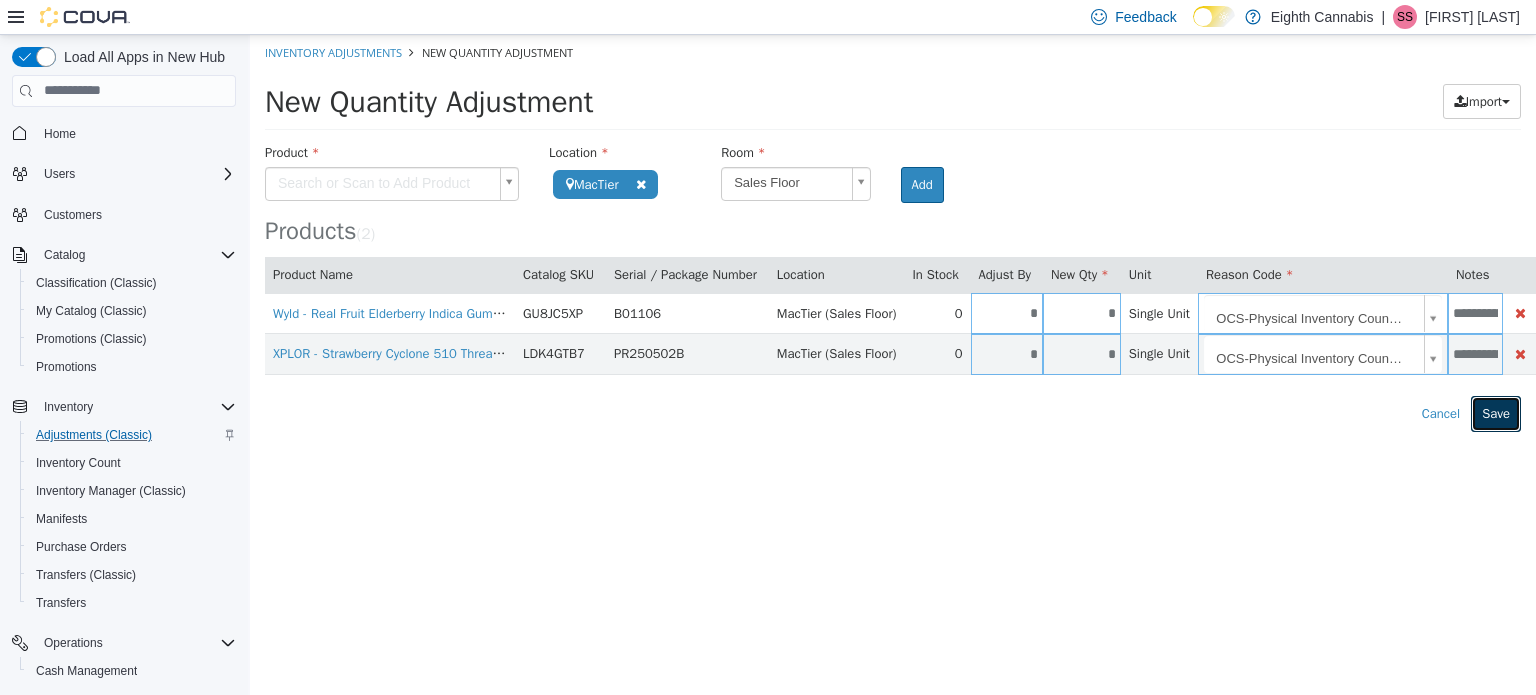 click on "Save" at bounding box center [1496, 413] 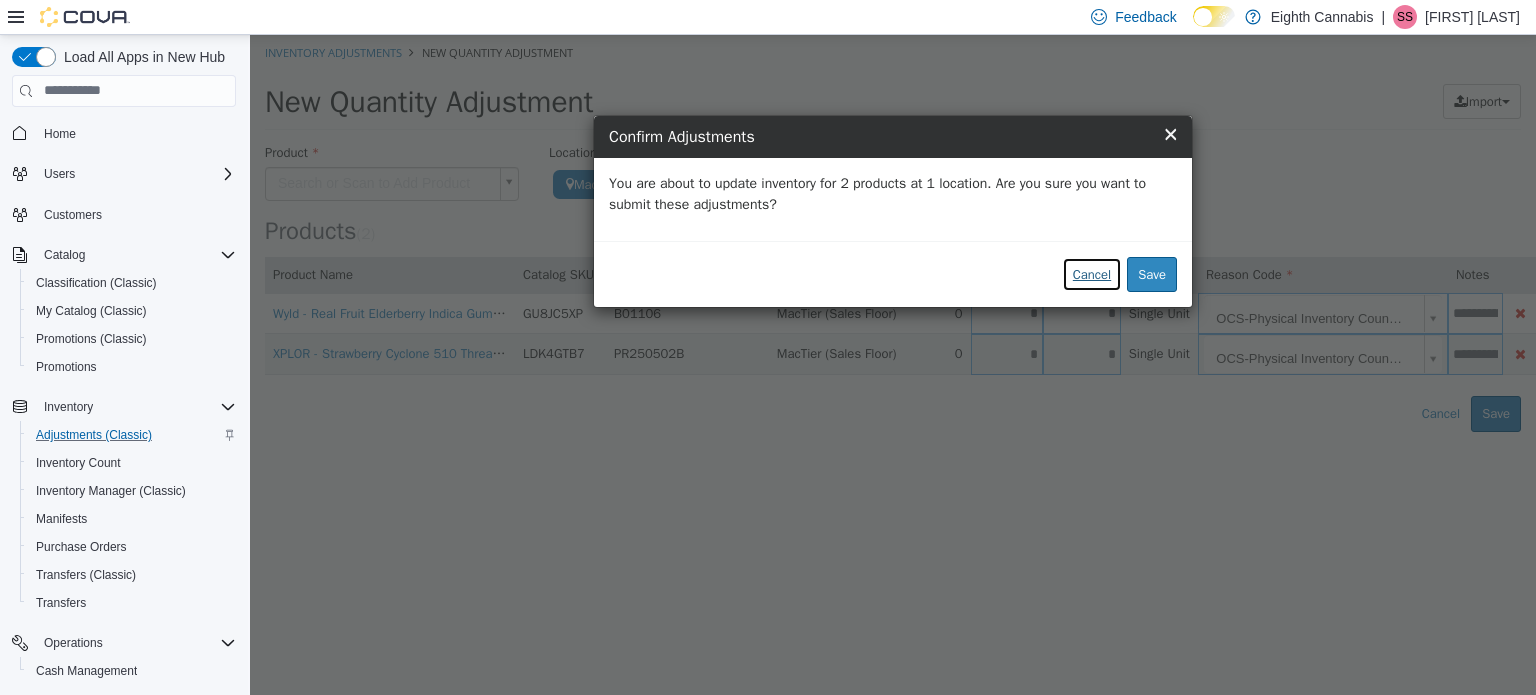 click on "Cancel" at bounding box center (1092, 274) 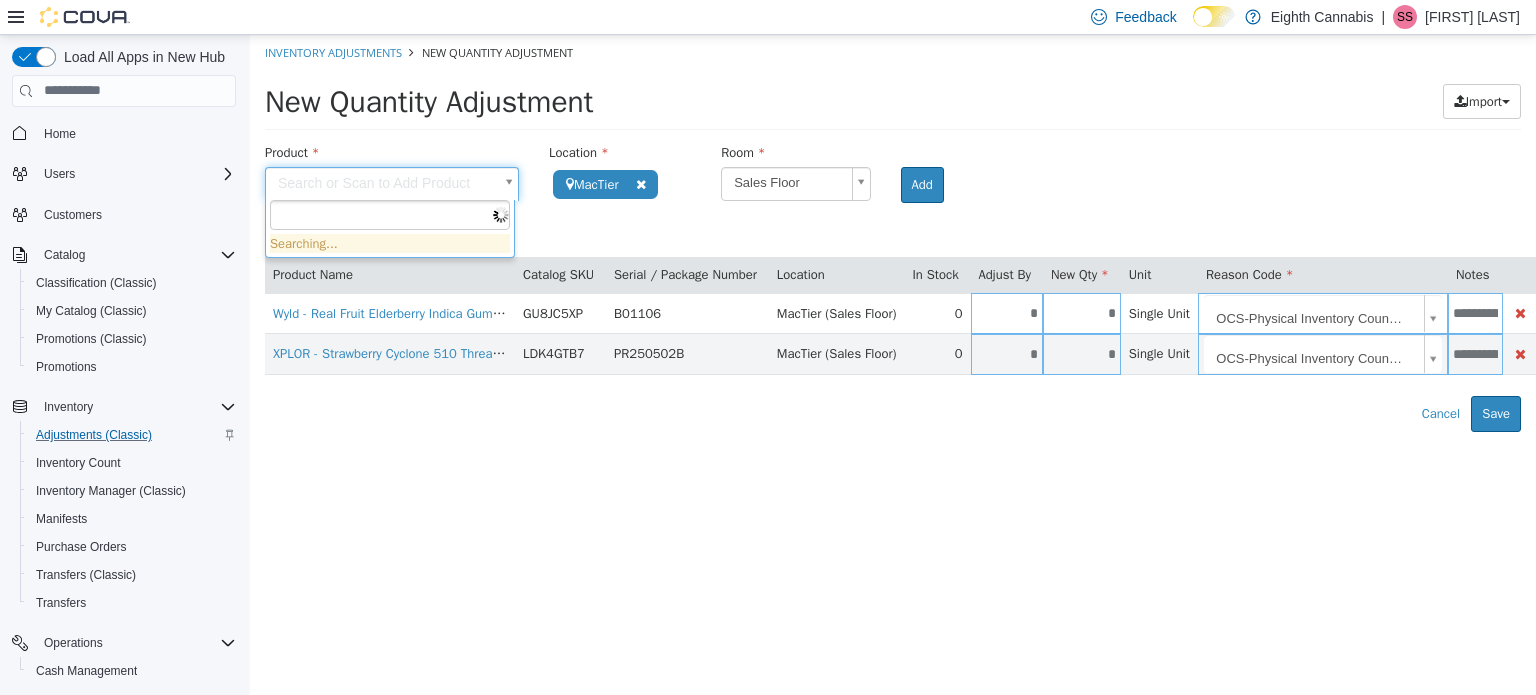 click on "**********" at bounding box center [893, 232] 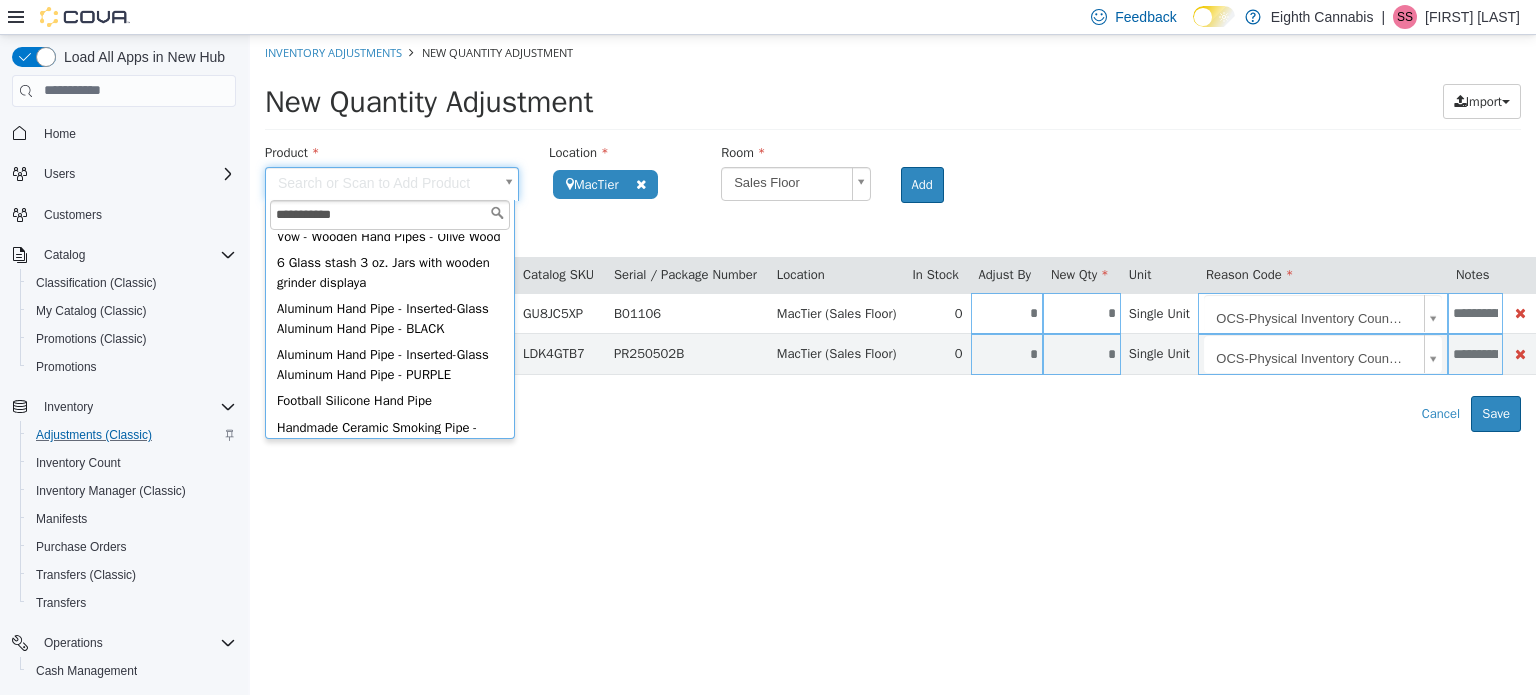 scroll, scrollTop: 305, scrollLeft: 0, axis: vertical 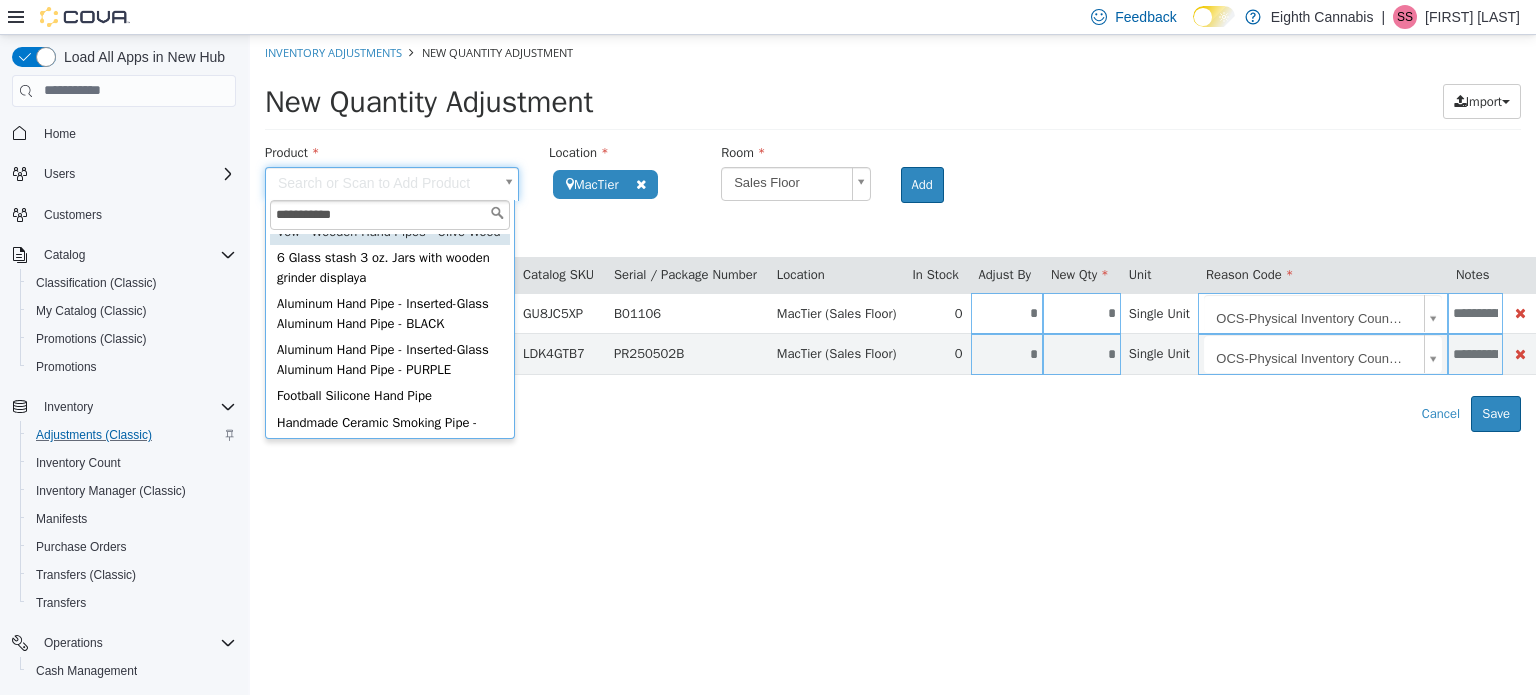 type on "**********" 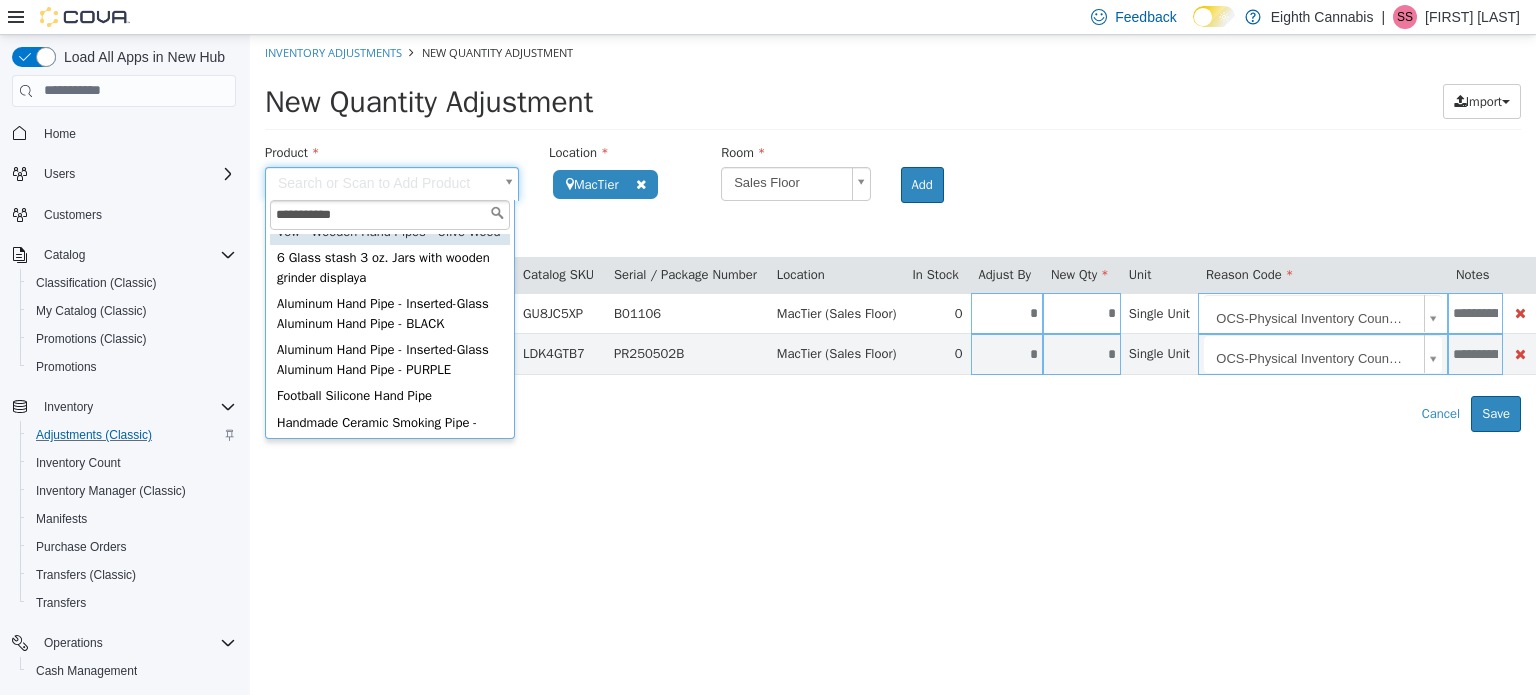 type on "**********" 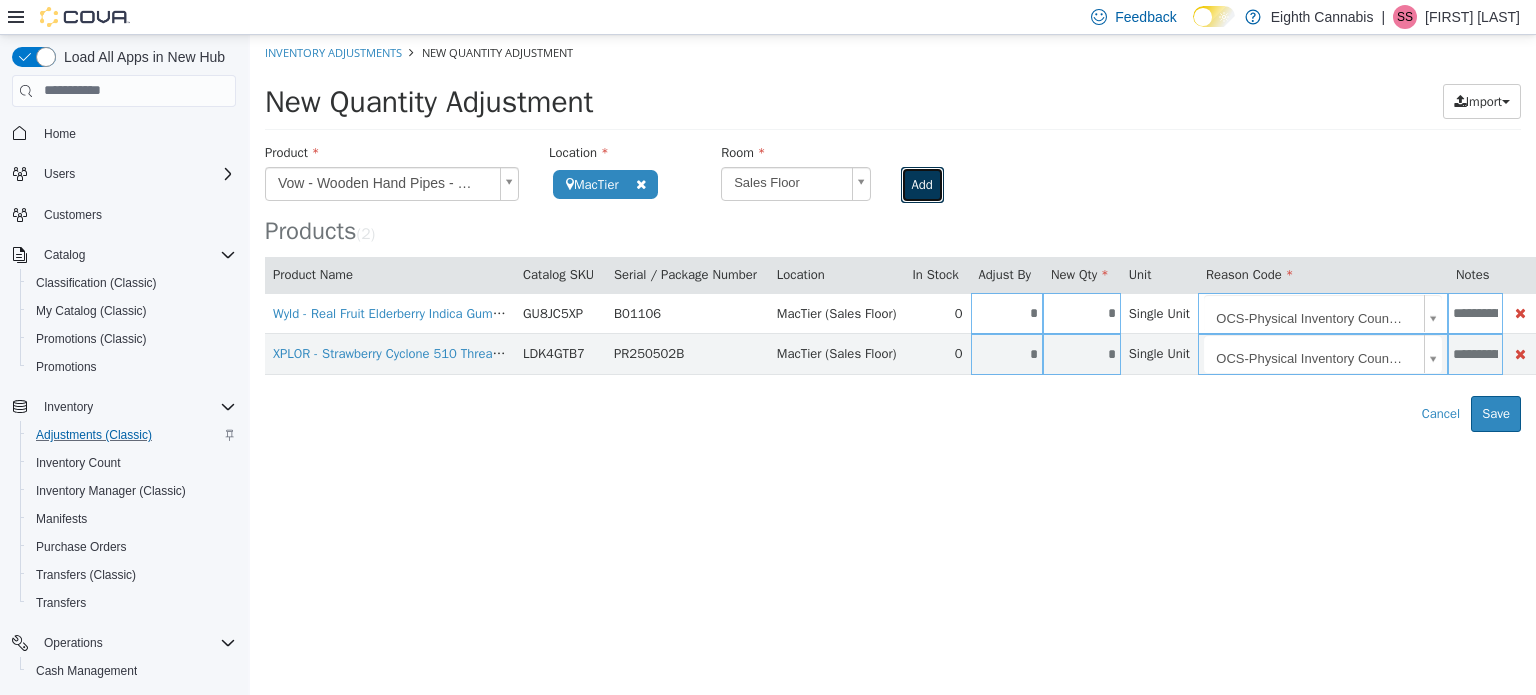 click on "Add" at bounding box center (922, 184) 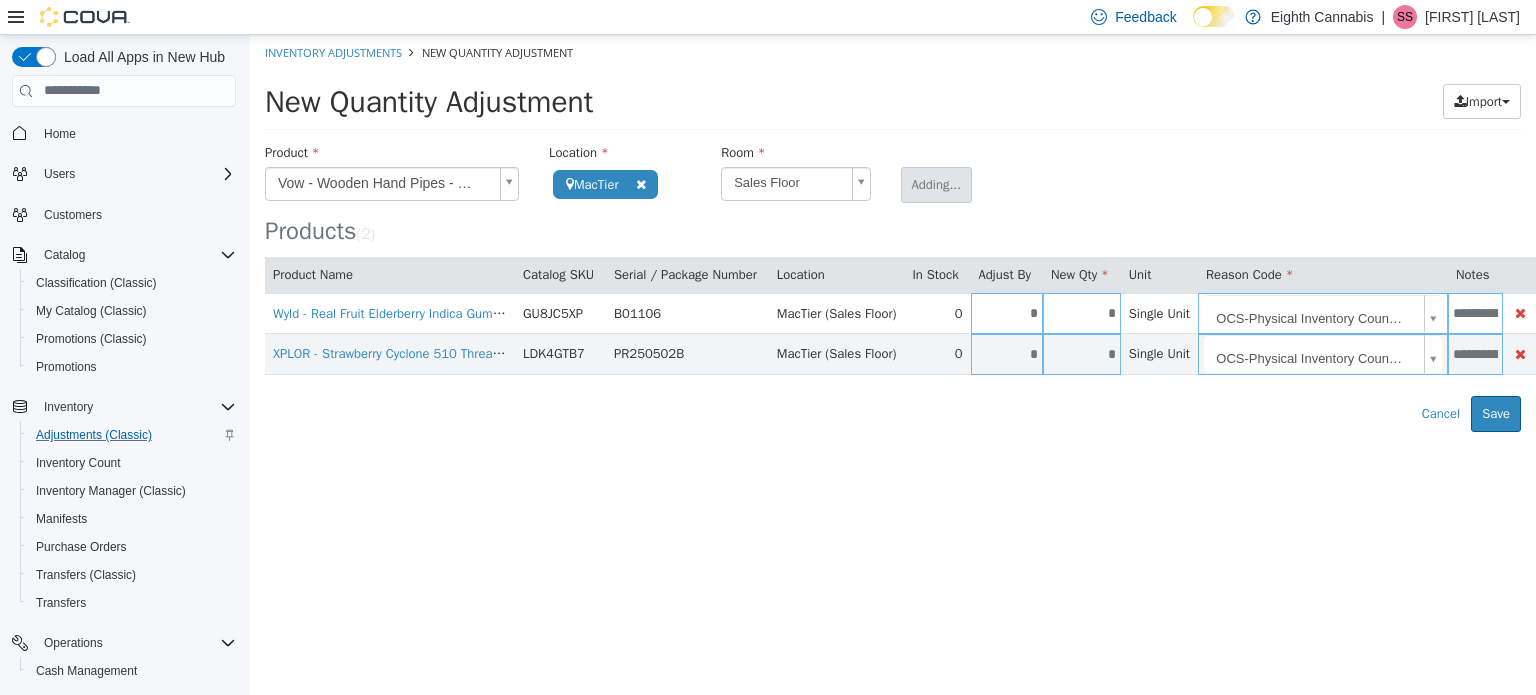 type 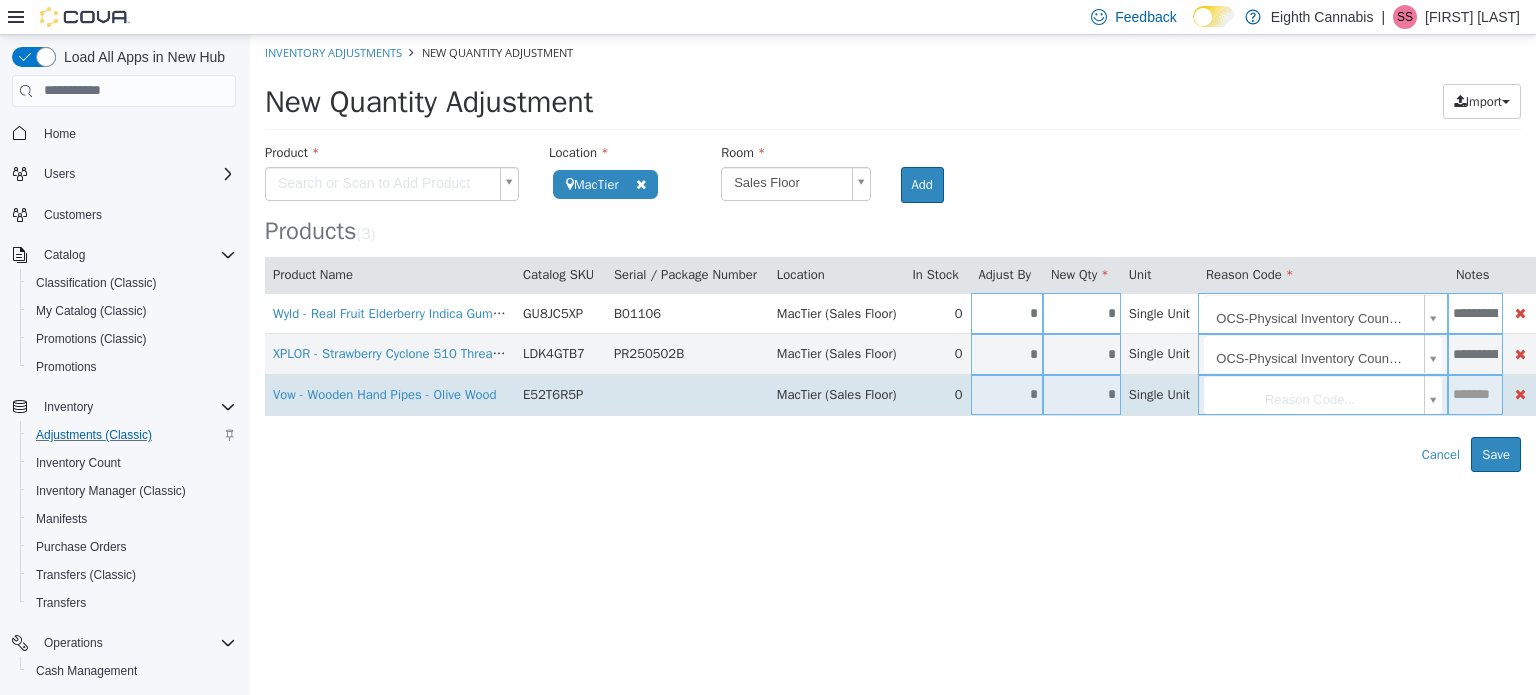 click on "*" at bounding box center (1007, 393) 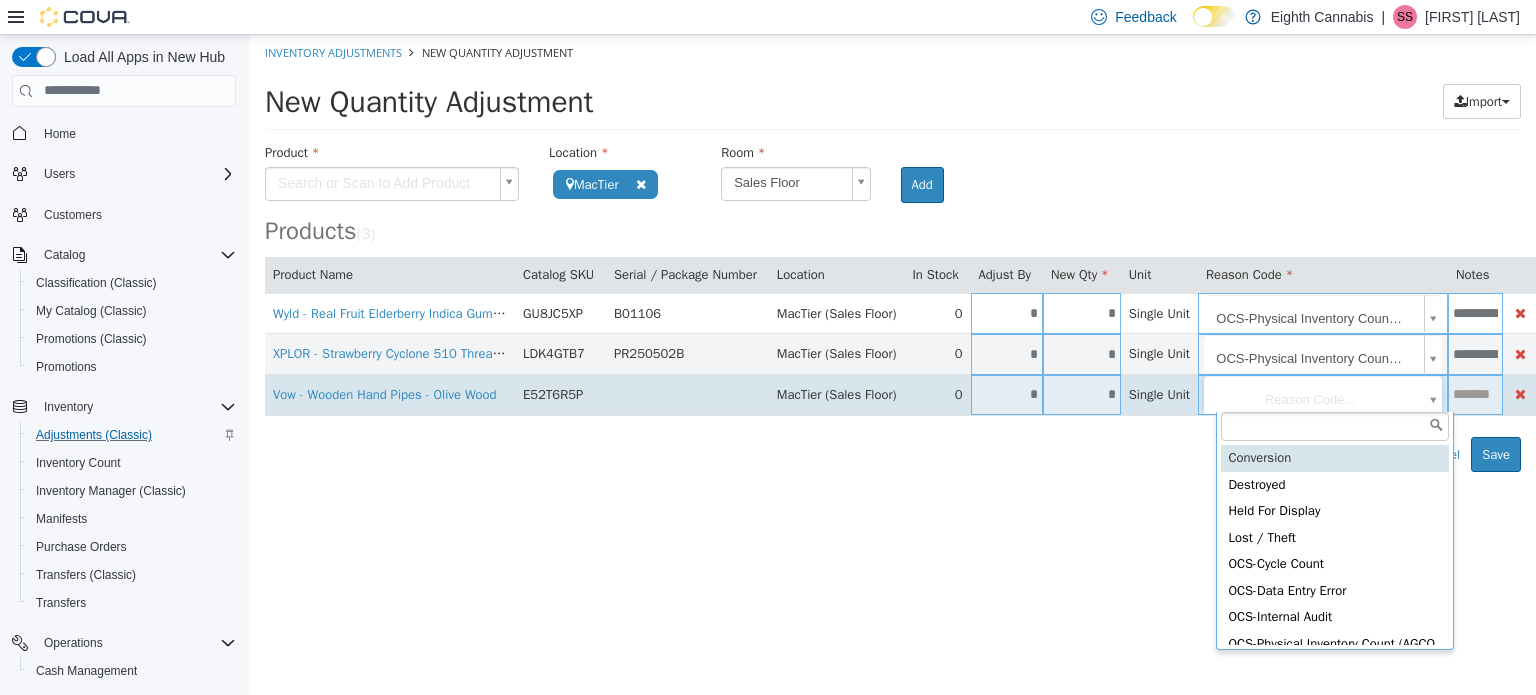 click on "**********" at bounding box center (893, 252) 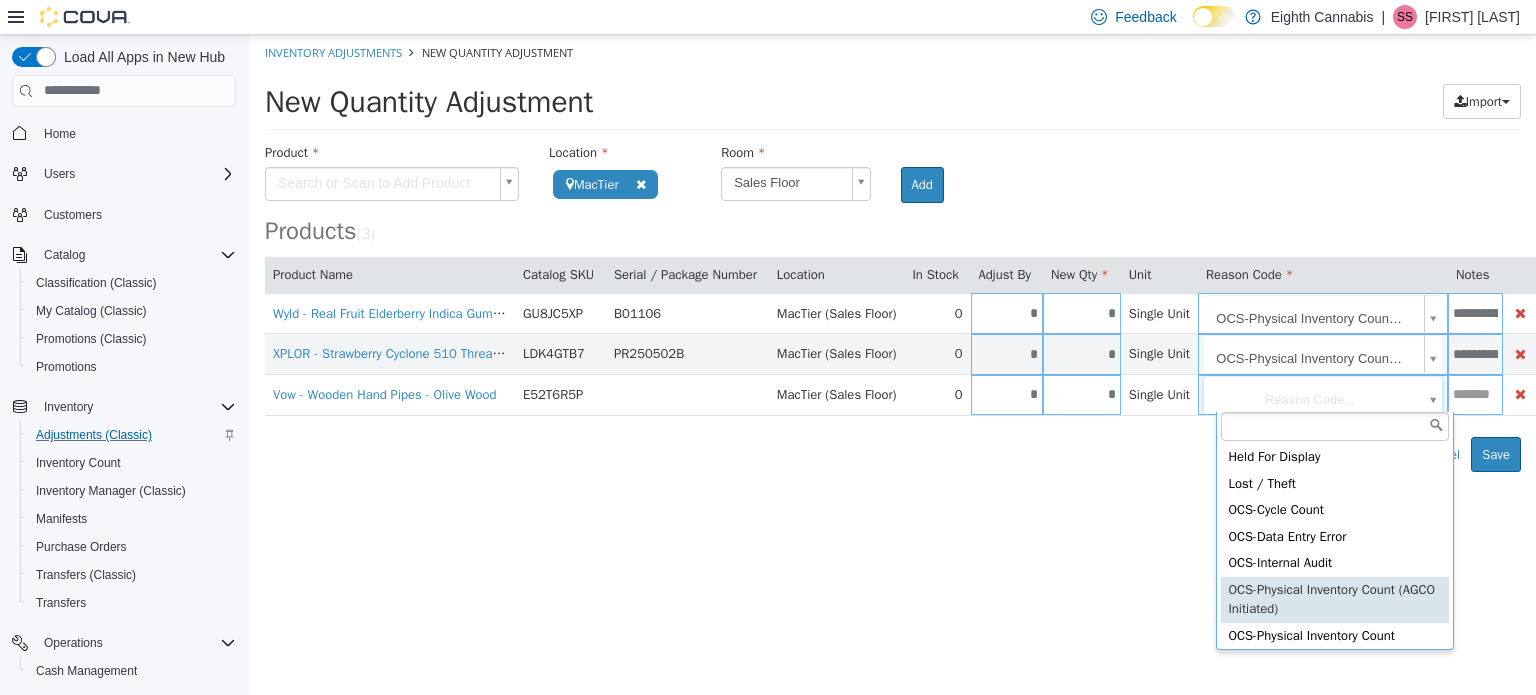 scroll, scrollTop: 100, scrollLeft: 0, axis: vertical 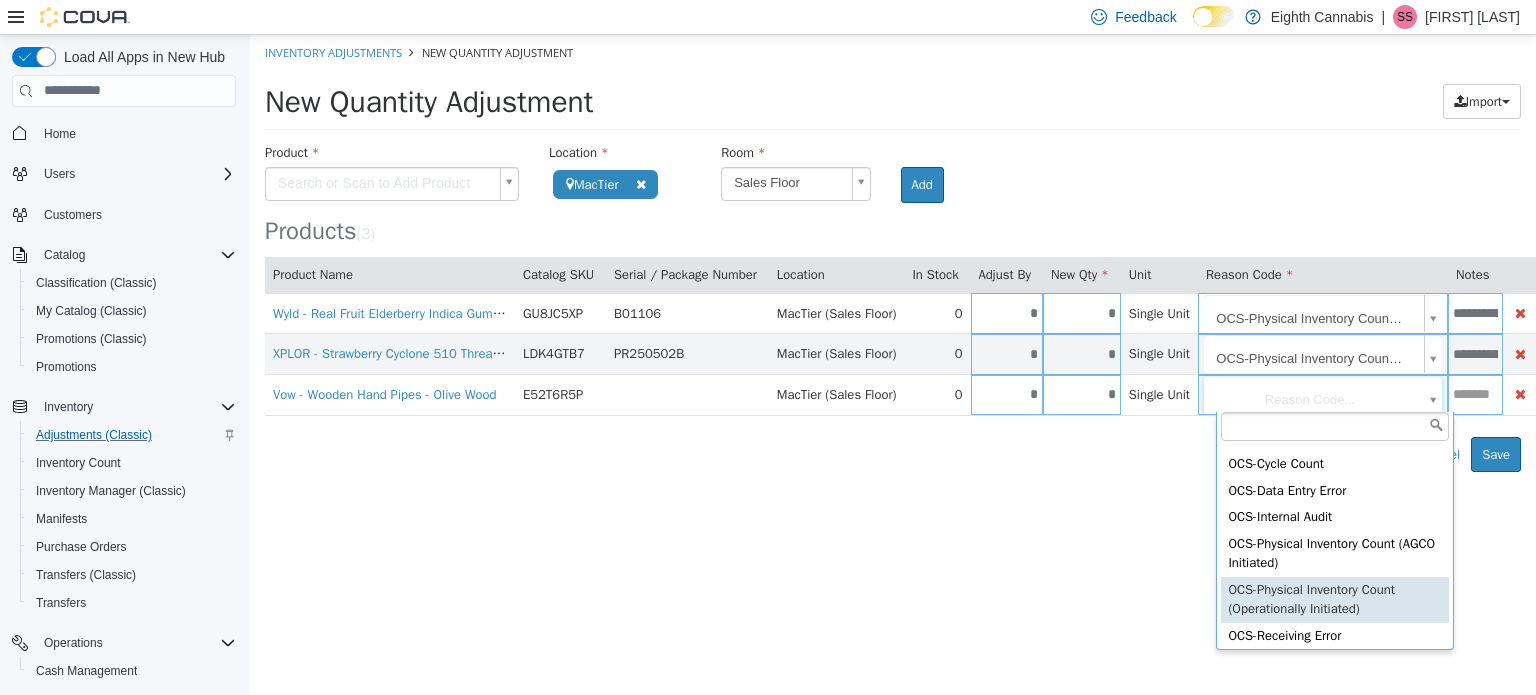 type on "**********" 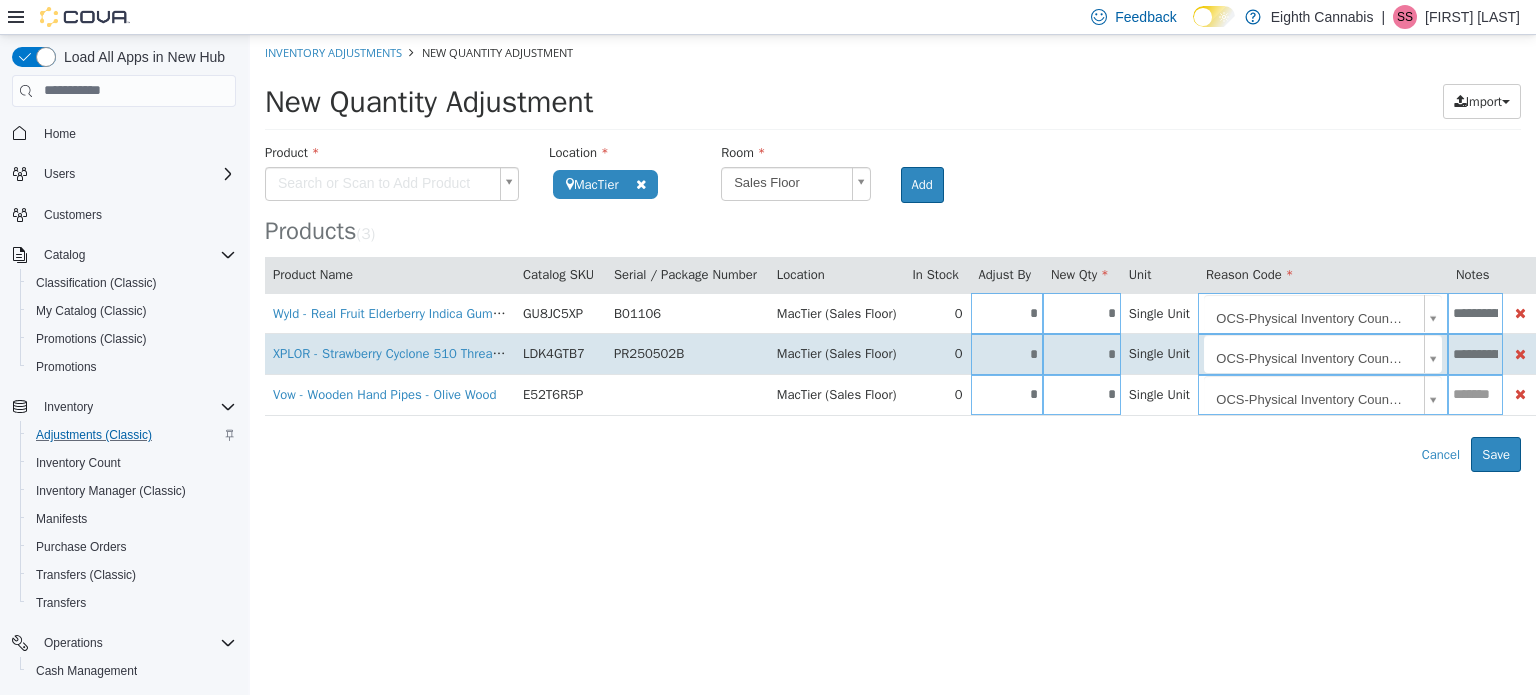 click on "**********" at bounding box center (1475, 353) 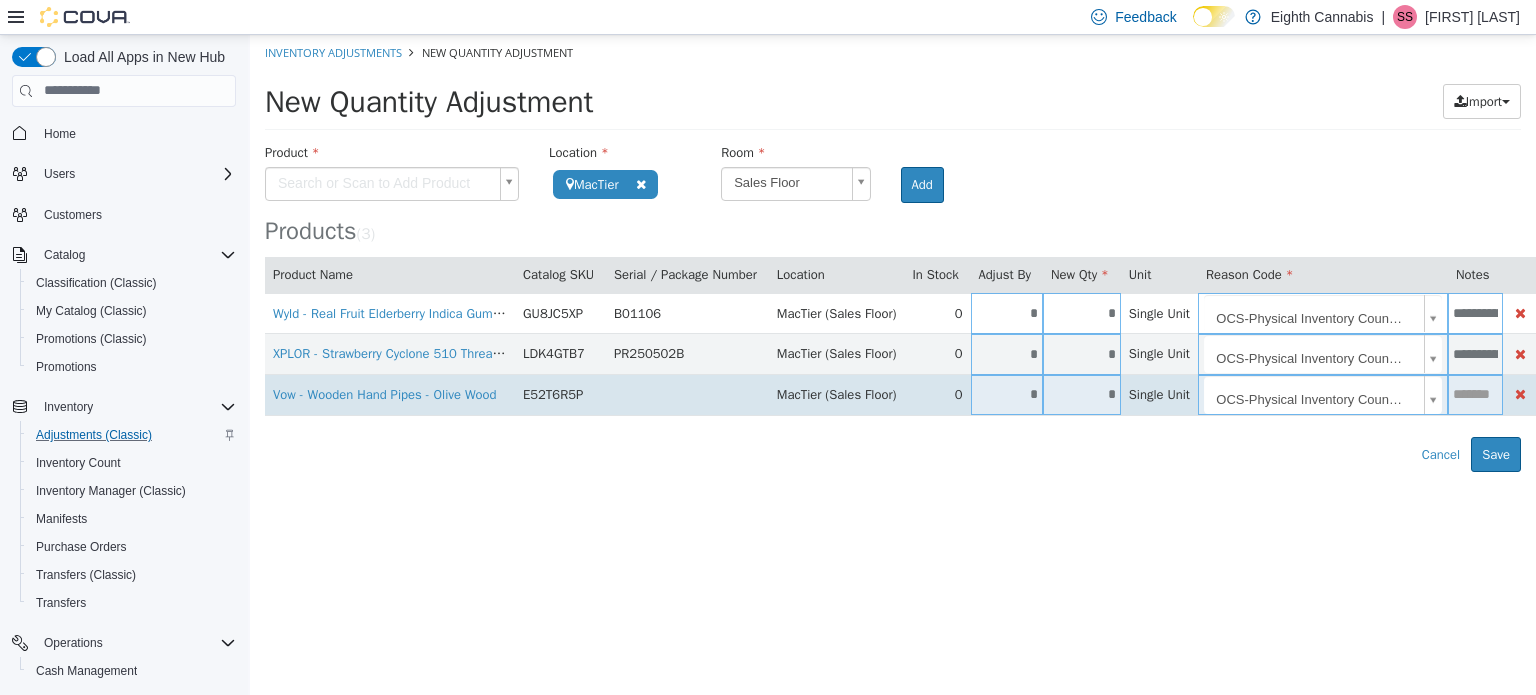 click at bounding box center (1475, 393) 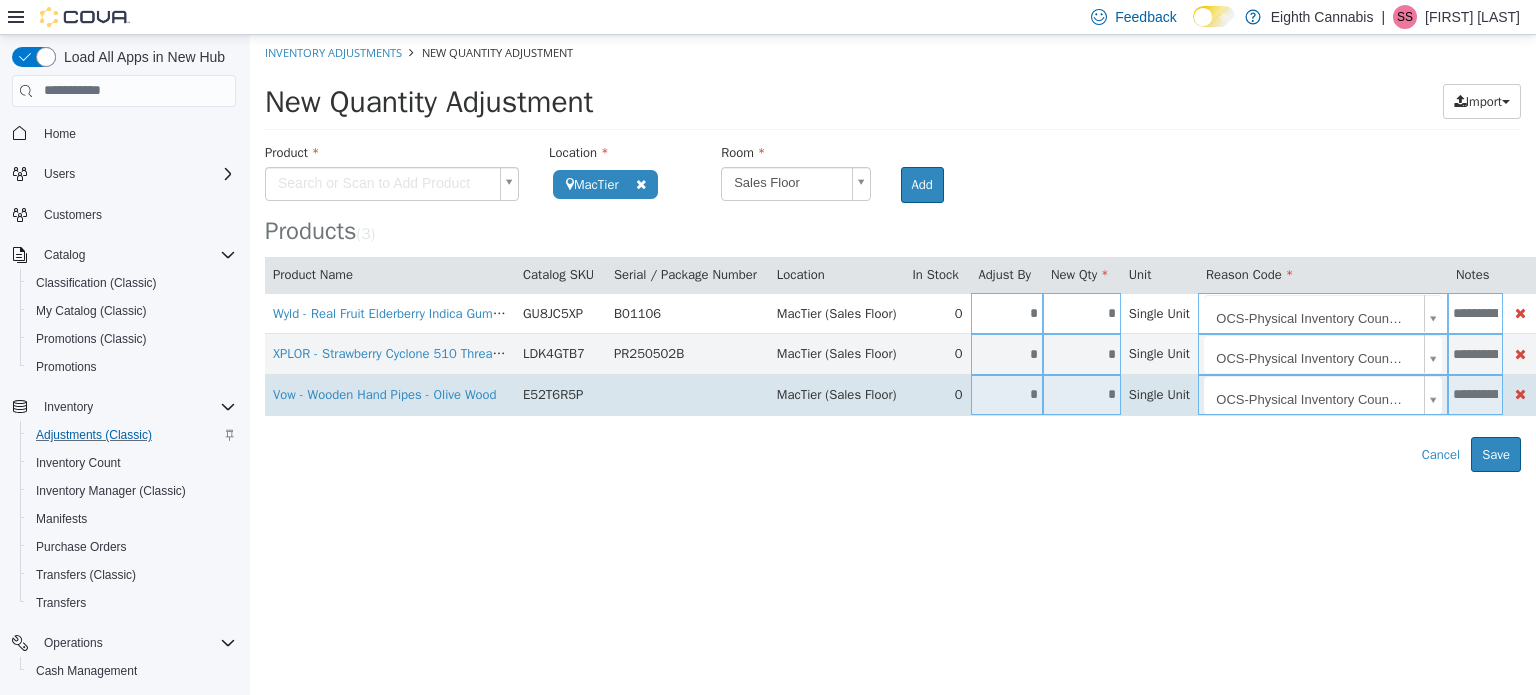 scroll, scrollTop: 0, scrollLeft: 143, axis: horizontal 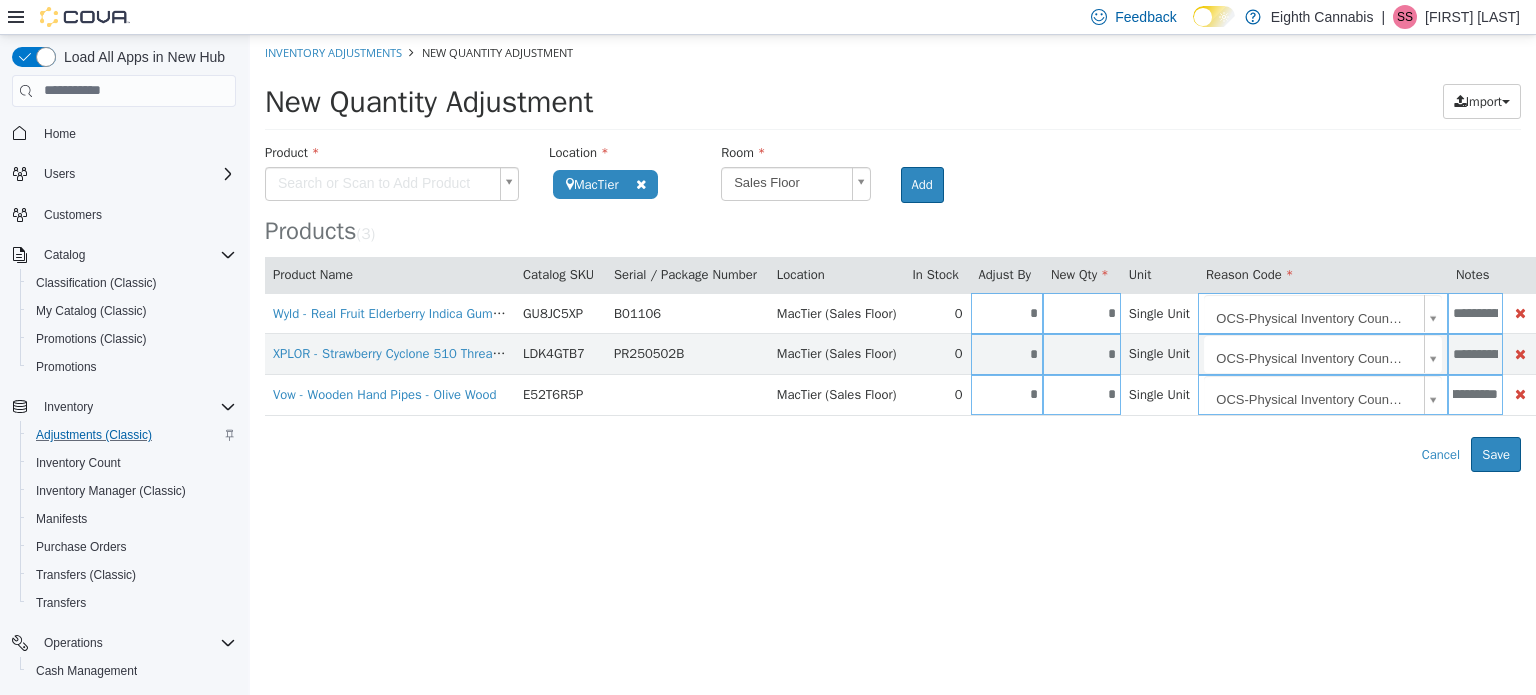 type on "**********" 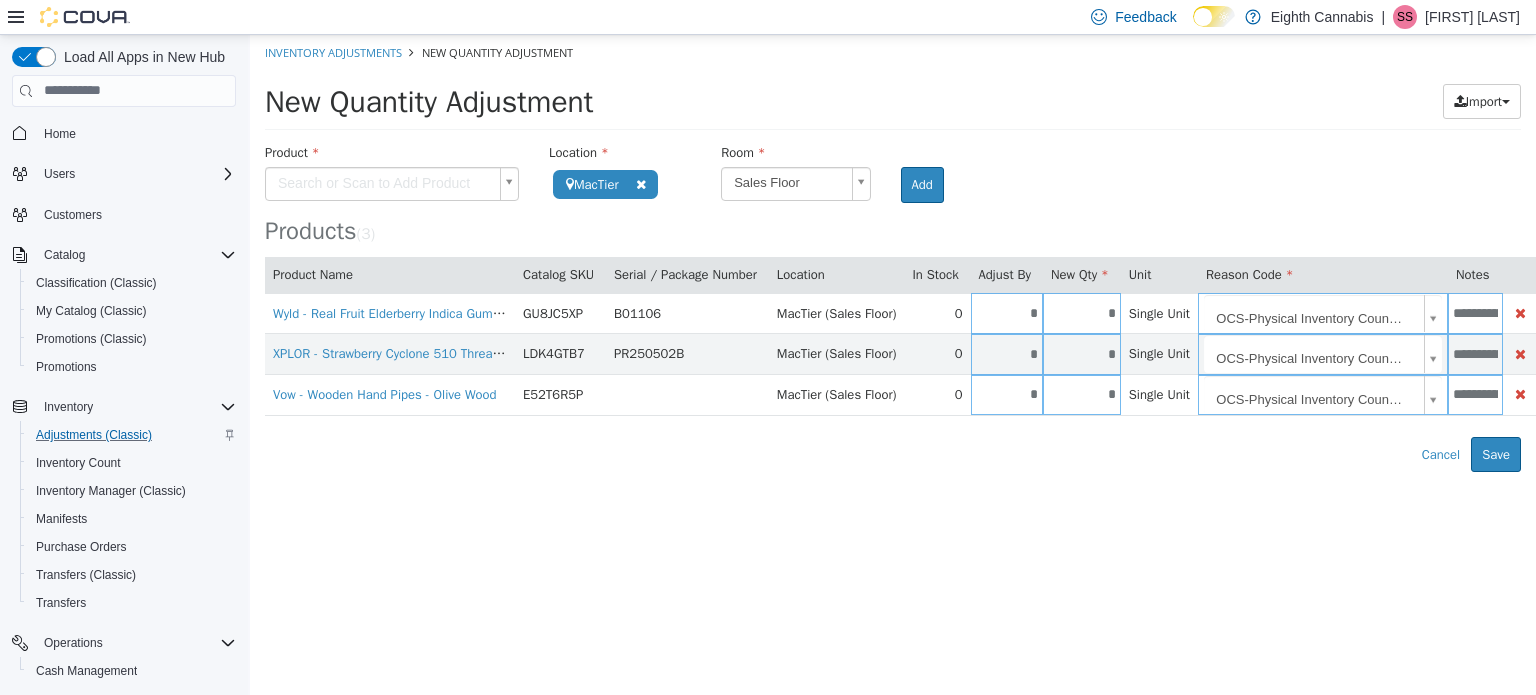 click on "**********" at bounding box center (893, 252) 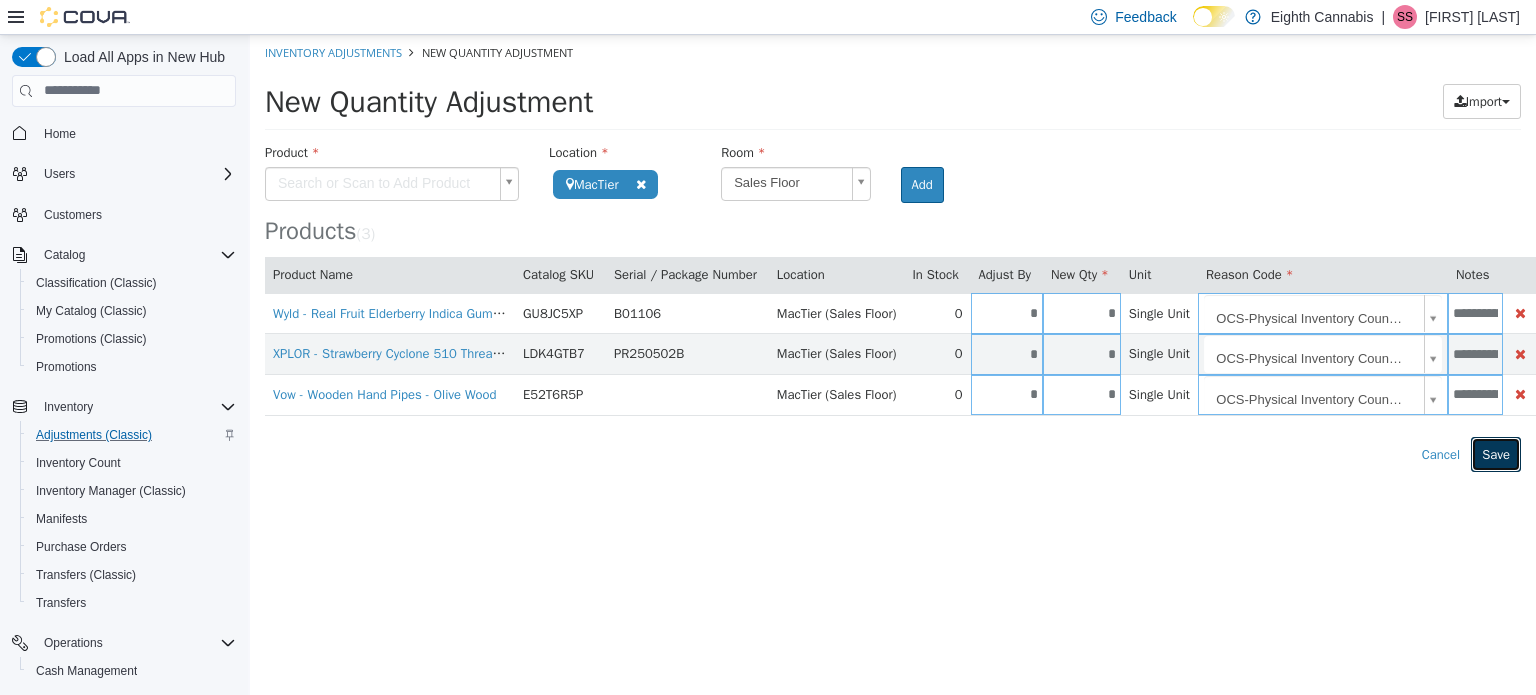 click on "Save" at bounding box center [1496, 454] 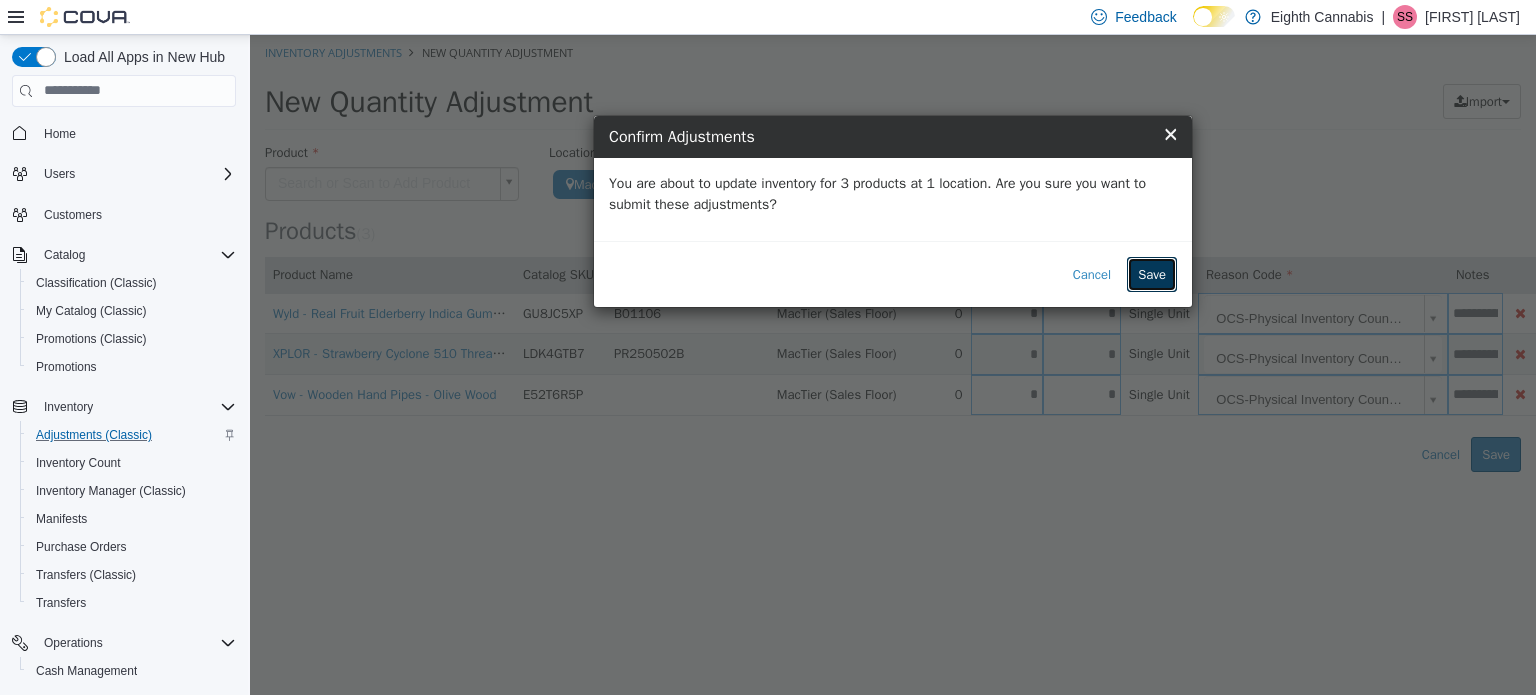 click on "Save" at bounding box center (1152, 274) 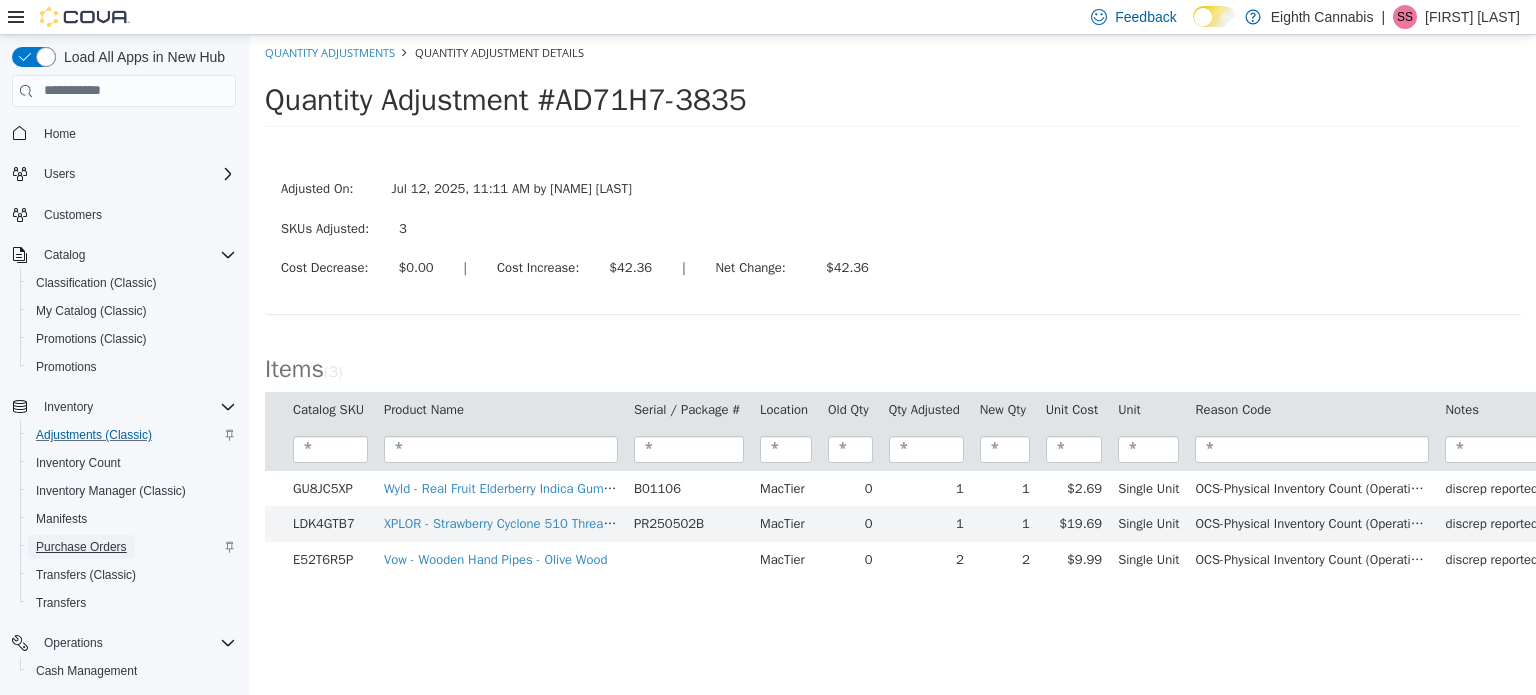 click on "Purchase Orders" at bounding box center [81, 547] 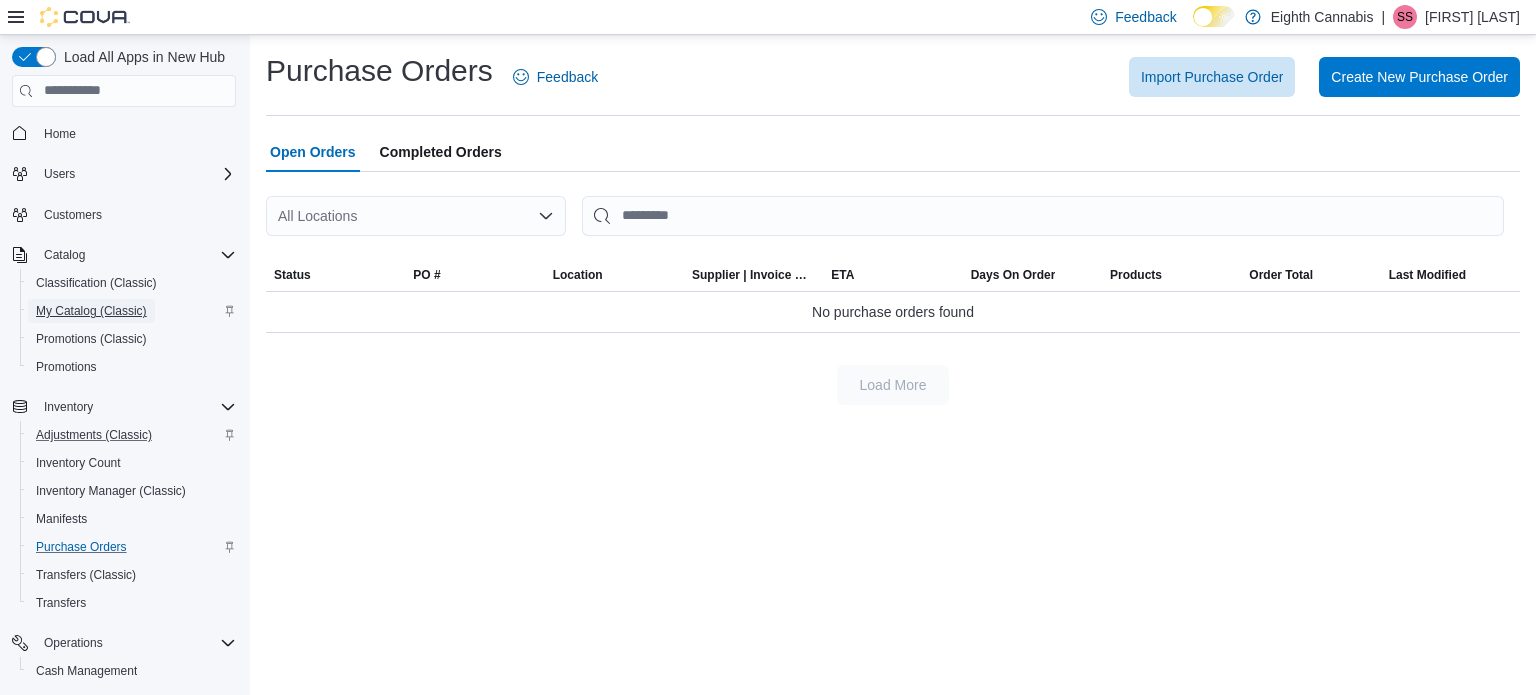 click on "My Catalog (Classic)" at bounding box center [91, 311] 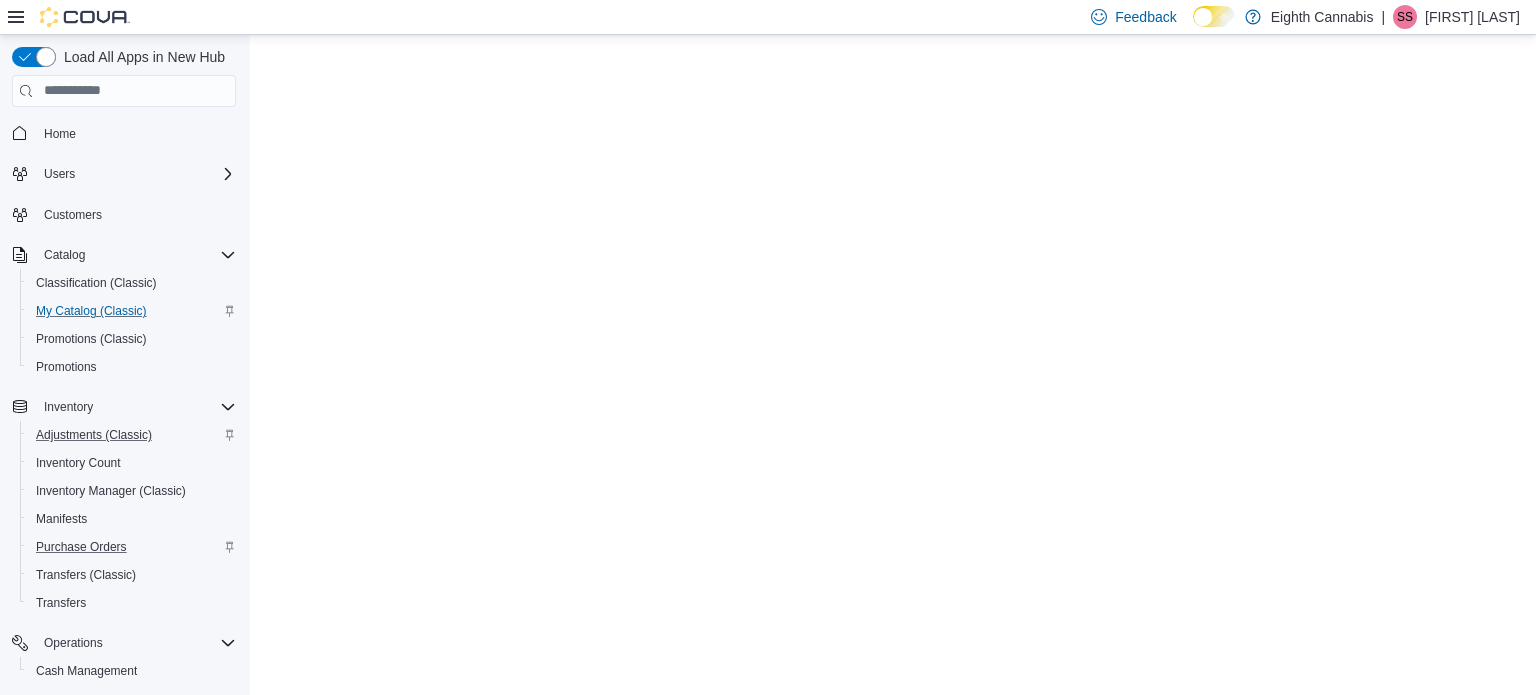 scroll, scrollTop: 0, scrollLeft: 0, axis: both 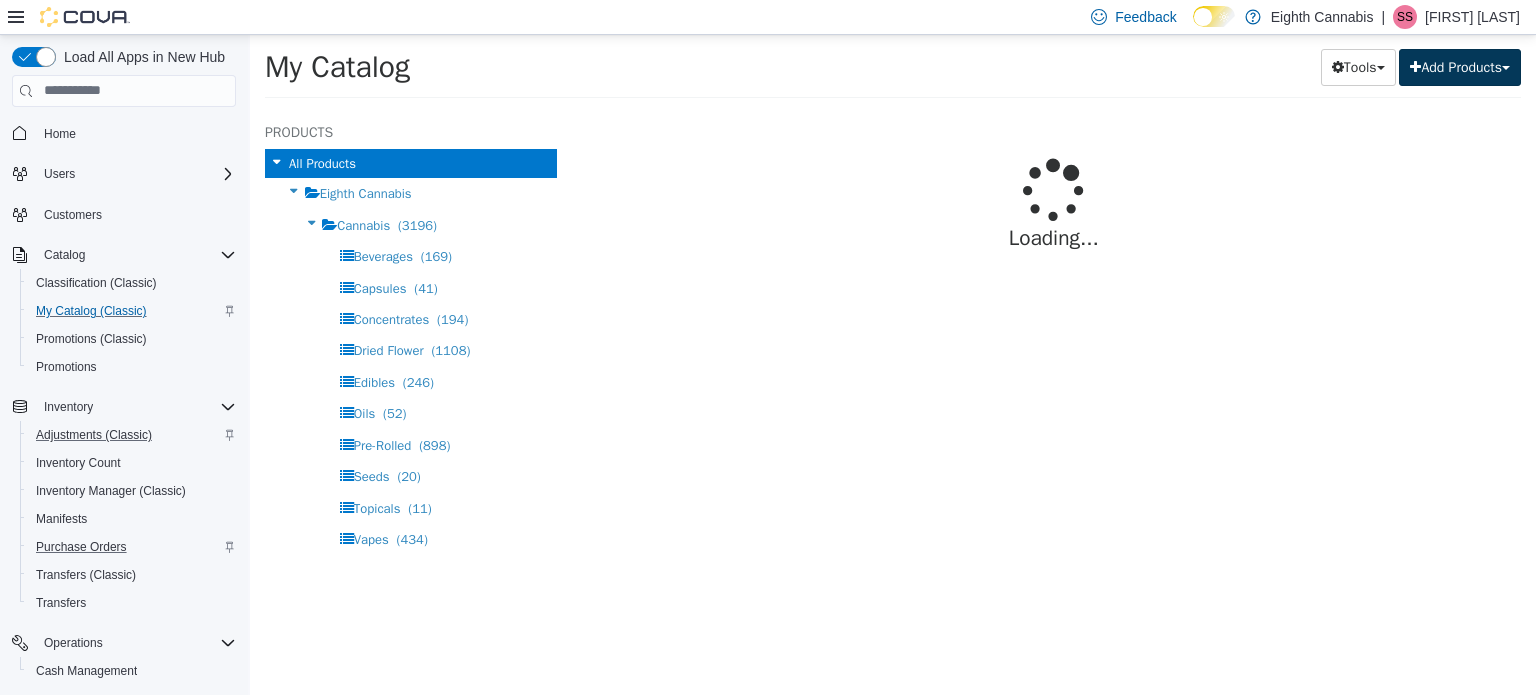 click on "Add Products" at bounding box center [1460, 66] 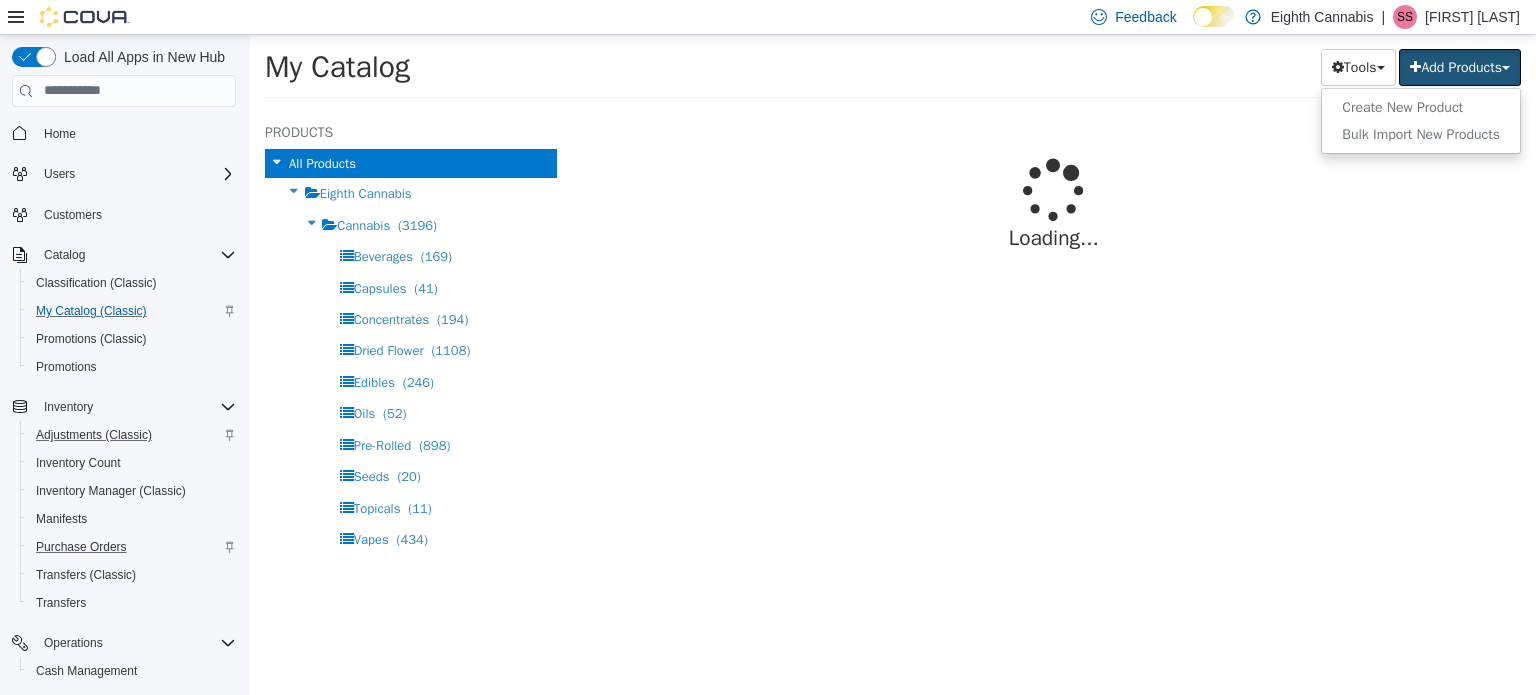 select on "**********" 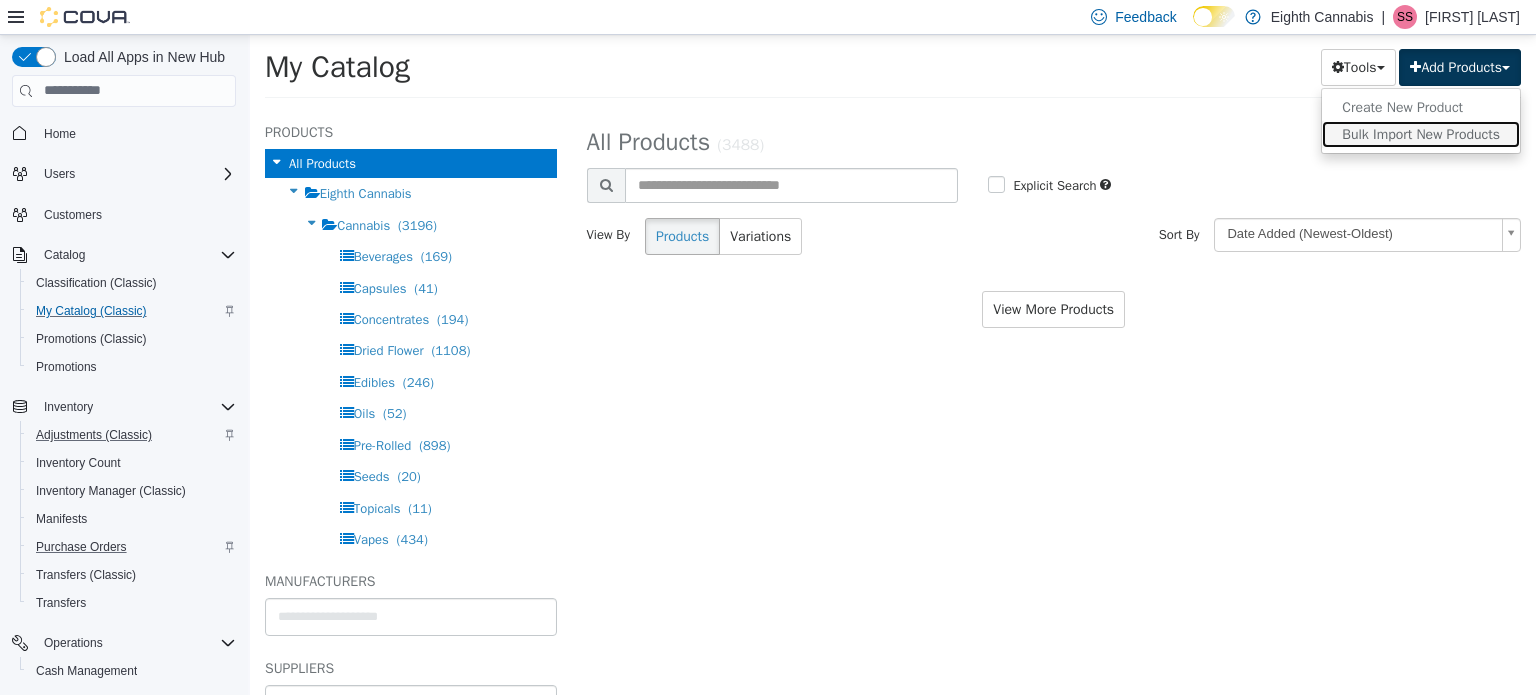 click on "Bulk Import New Products" at bounding box center [1421, 133] 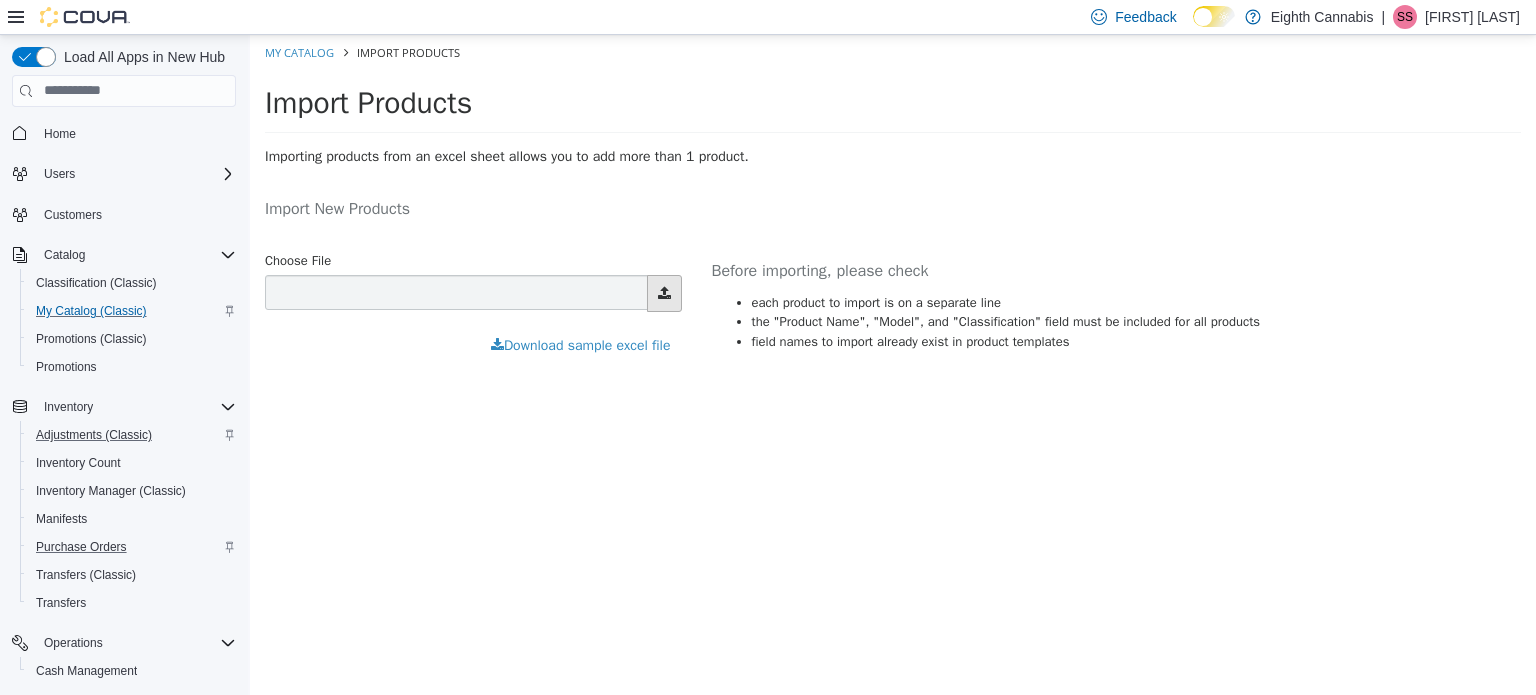click at bounding box center [-435, 292] 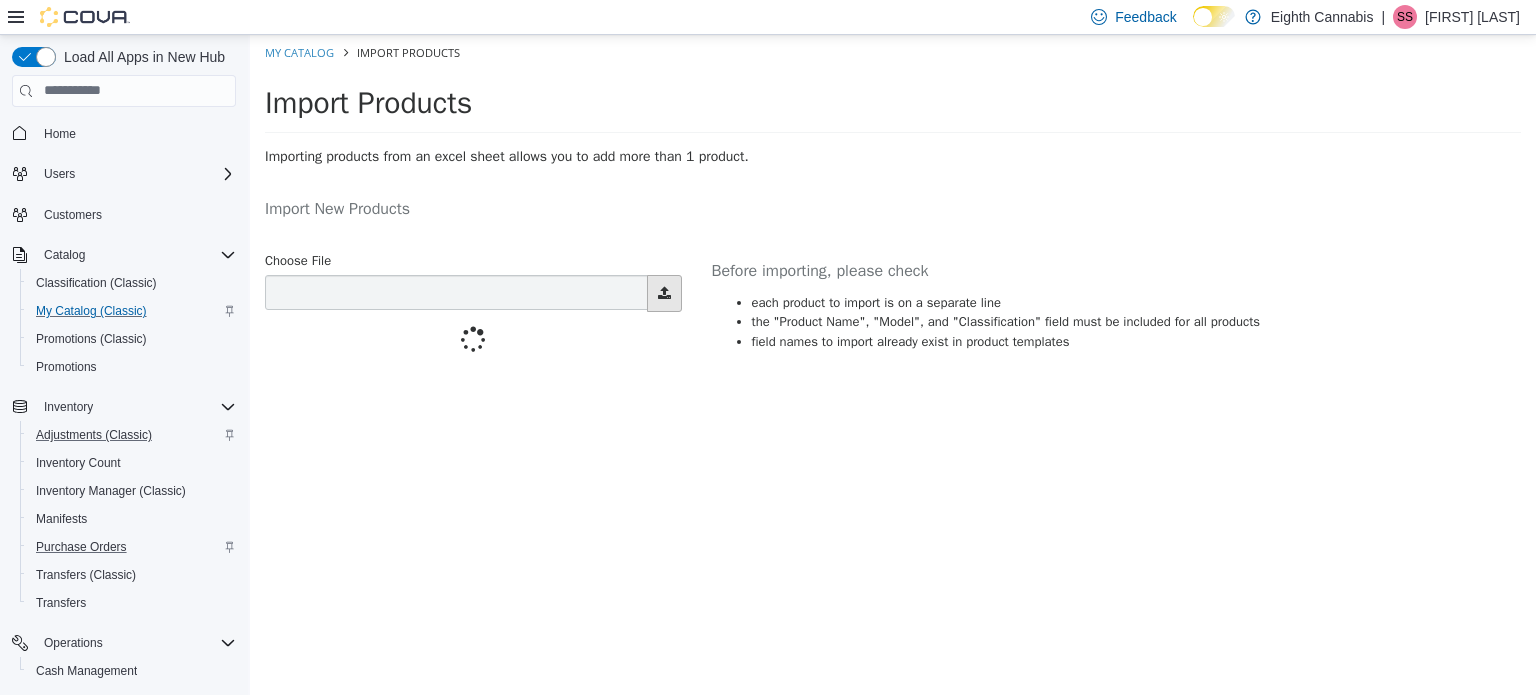 type on "**********" 